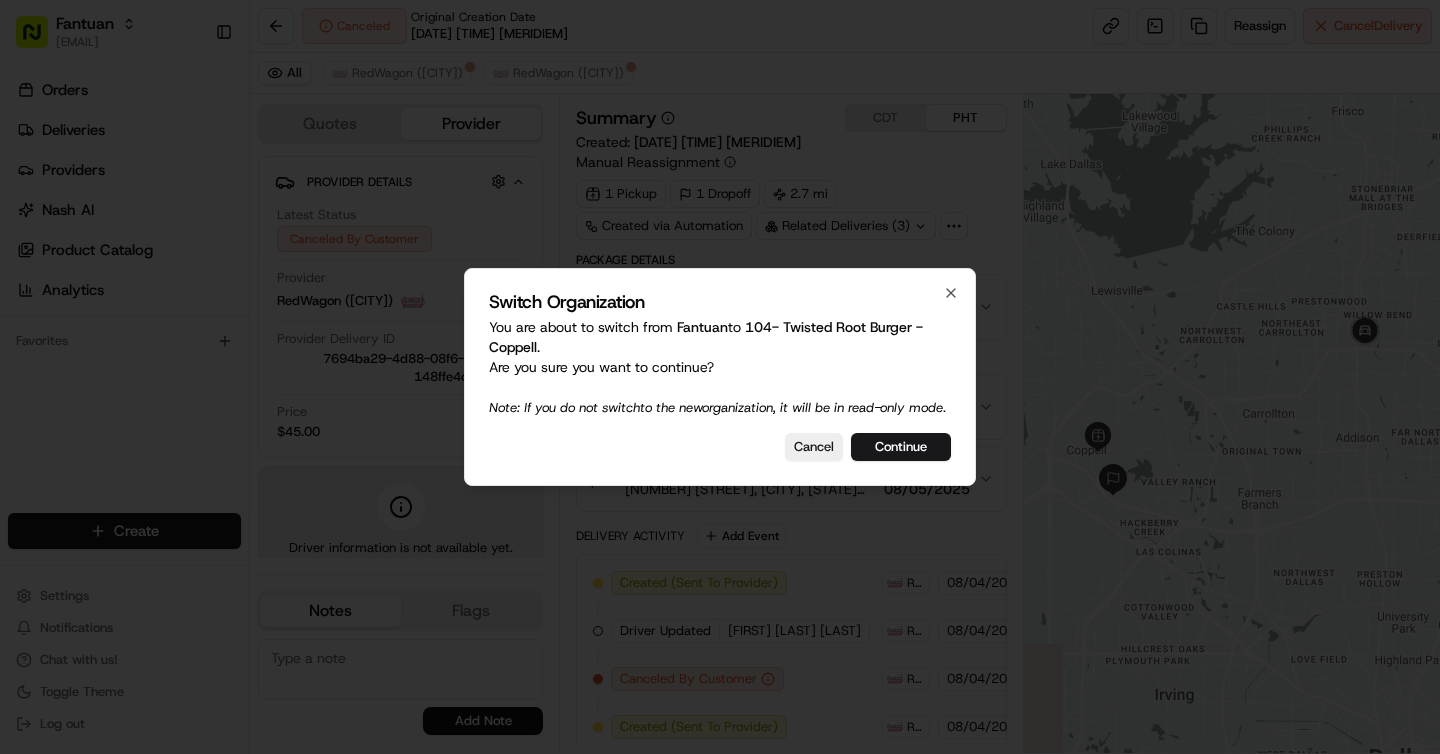 scroll, scrollTop: 0, scrollLeft: 0, axis: both 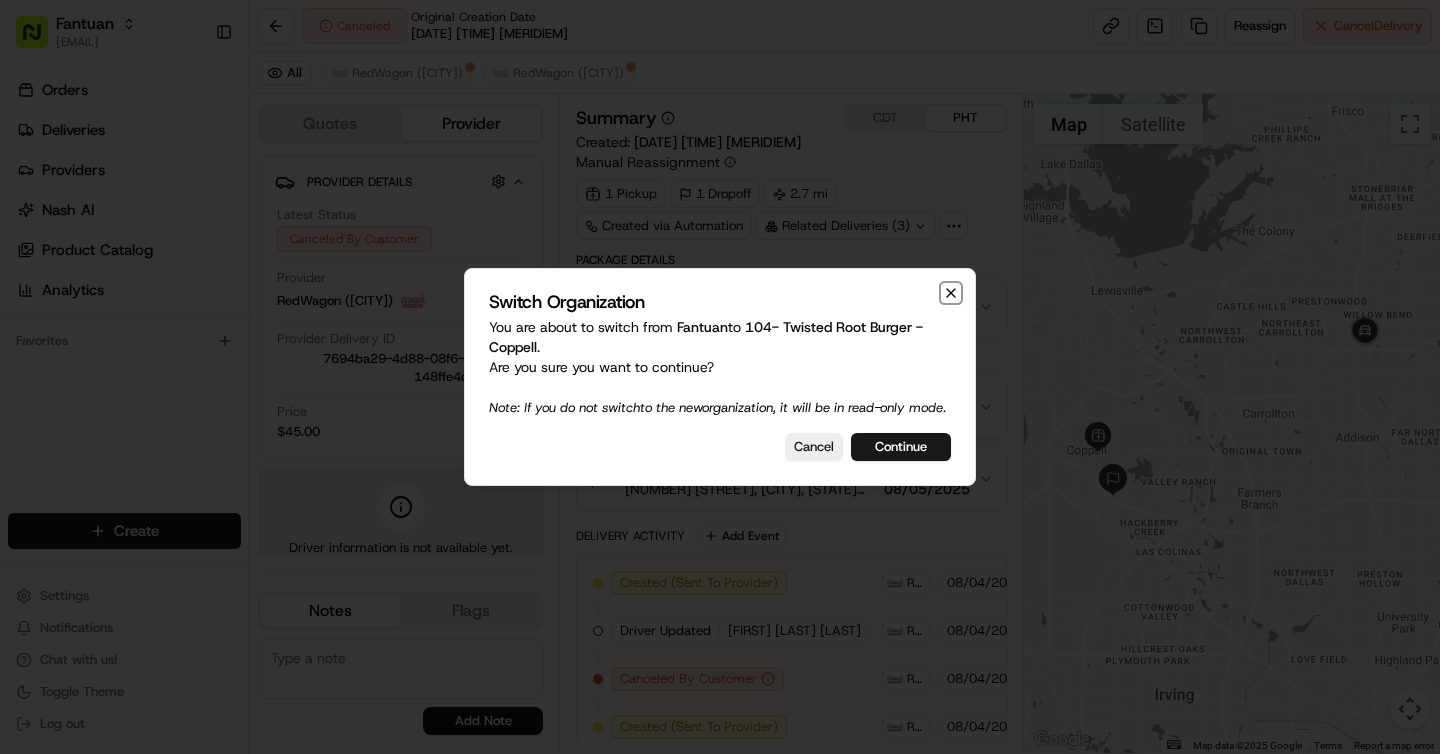 click 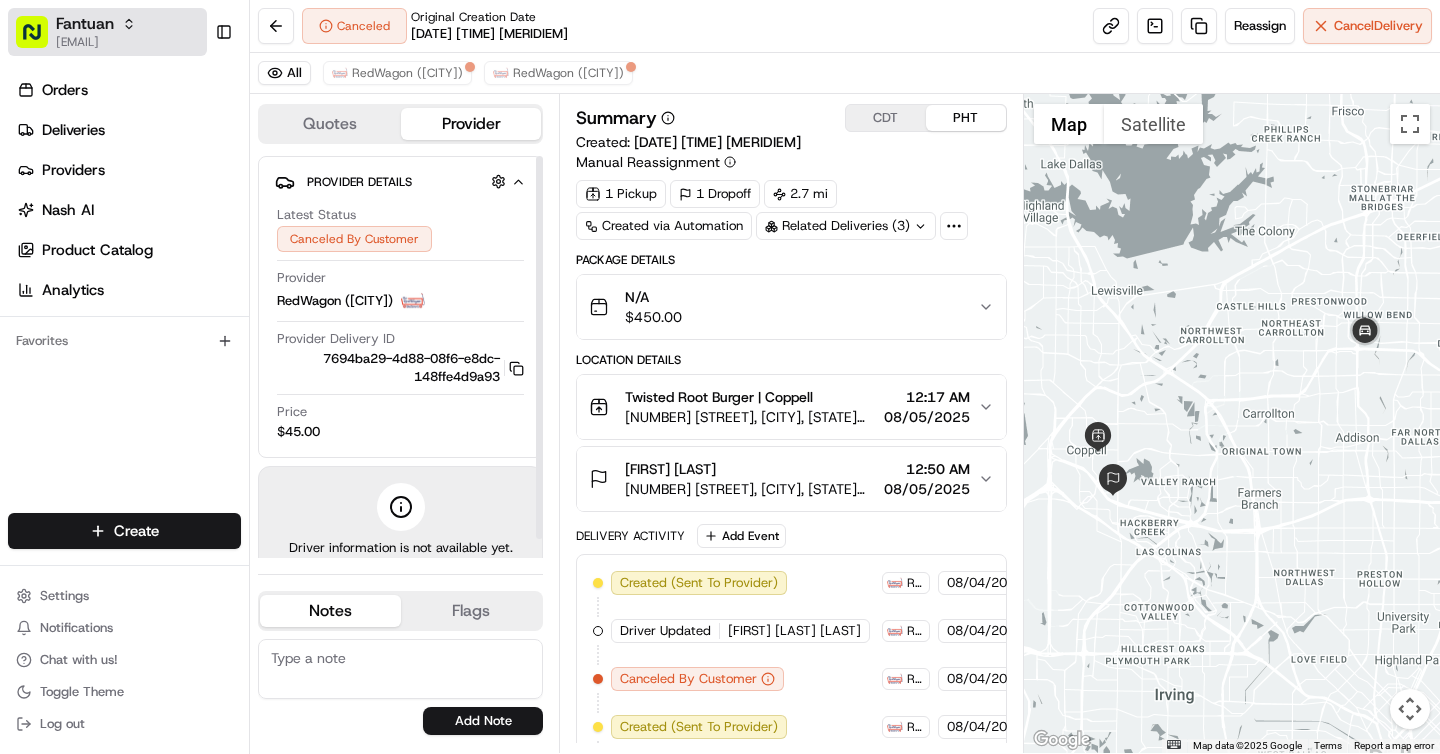click on "Fantuan" at bounding box center [85, 24] 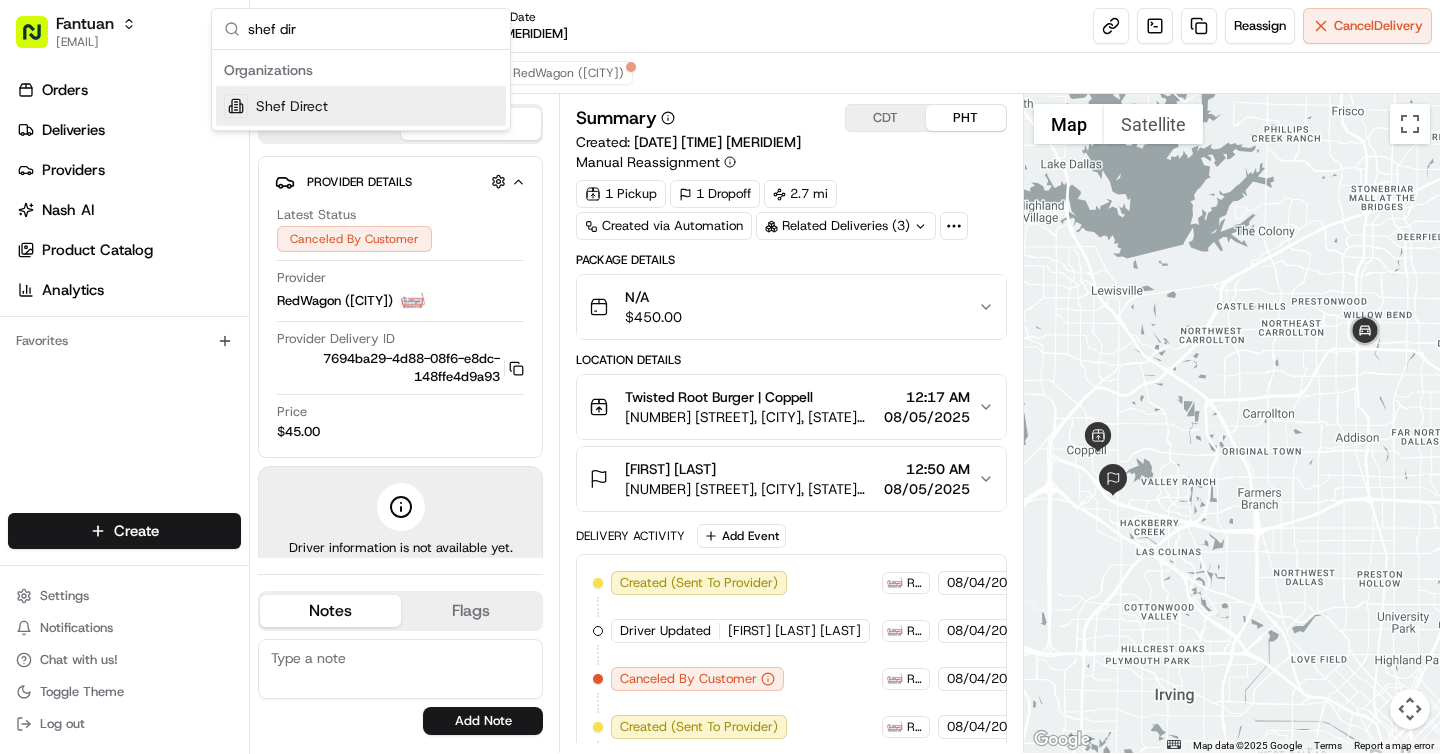type on "shef dir" 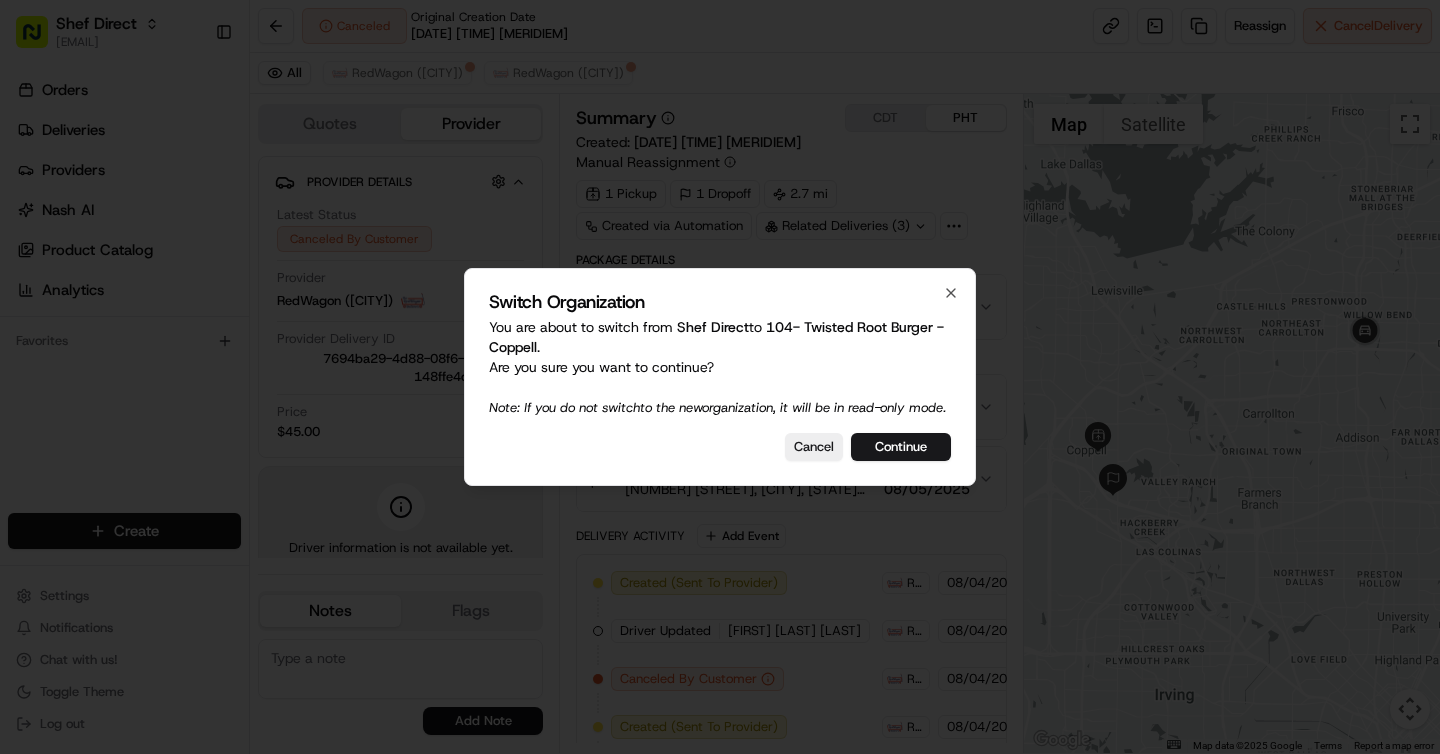 type 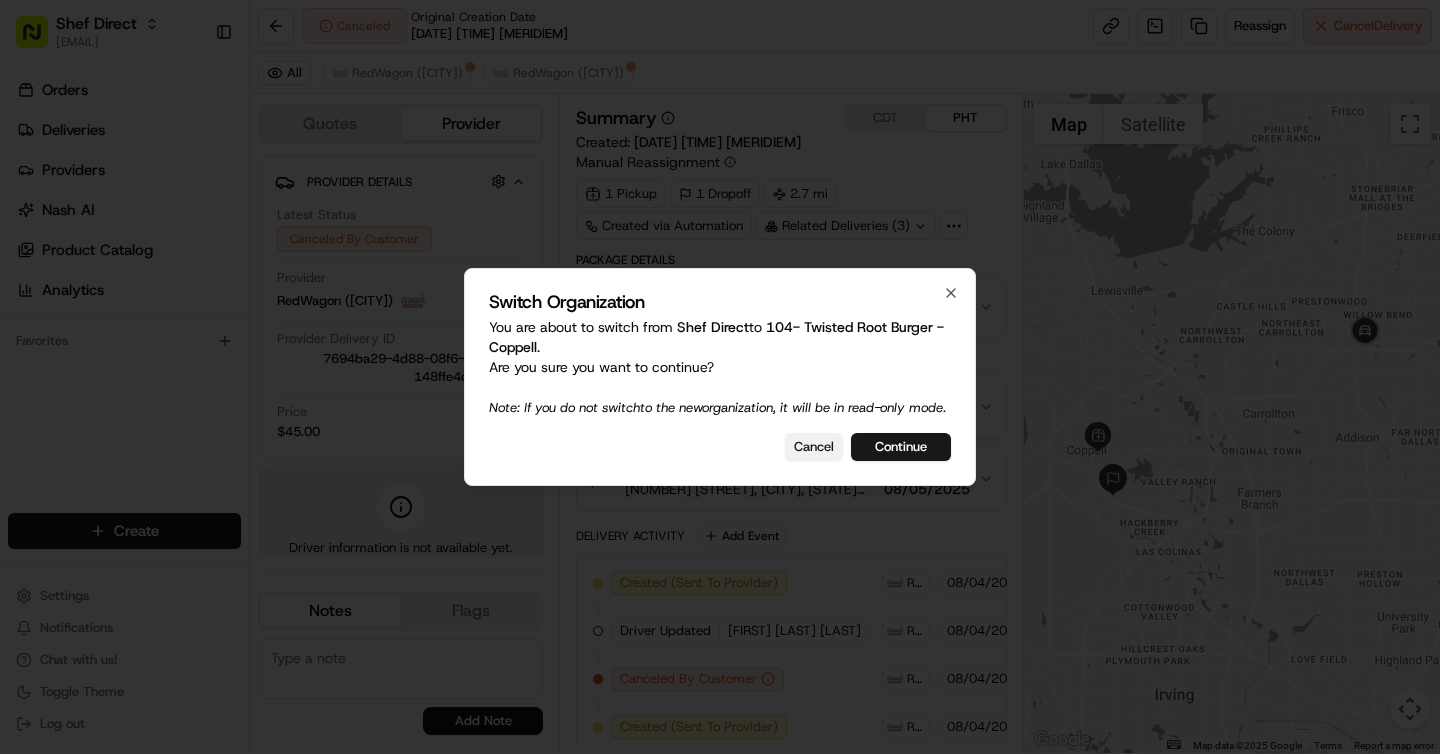 click on "Cancel" at bounding box center [814, 447] 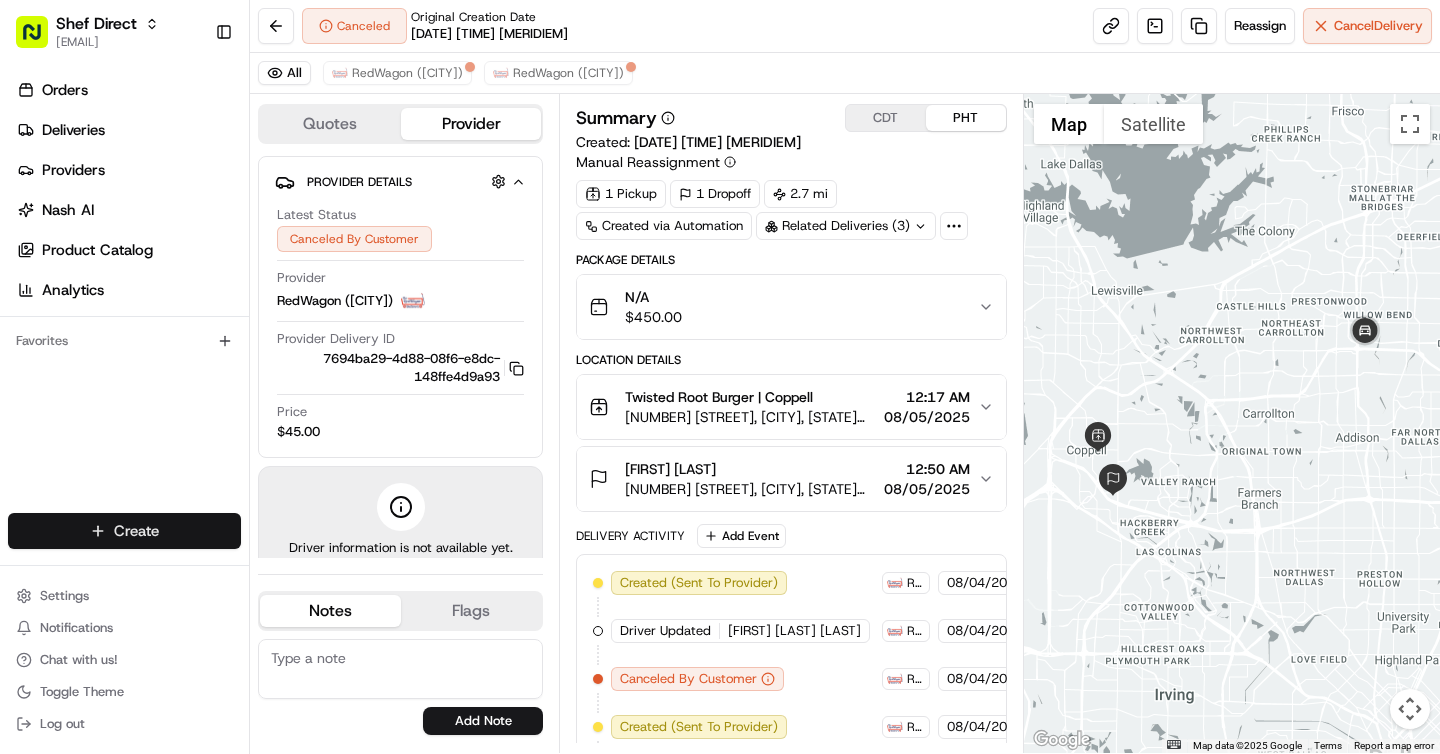 click on "Shef Direct [EMAIL] Toggle Sidebar Orders Deliveries Providers Nash AI Product Catalog Analytics Favorites Main Menu Members Organization Organization Users Roles Preferences Customization Portal Tracking Orchestration Automations Dispatch Strategy Optimization Strategy Shipping Labels Manifest Locations Pickup Locations Dropoff Locations Billing Billing Refund Requests Integrations Notification Triggers Webhooks API Keys Request Logs Other Feature Flags Create Settings Notifications Chat with us! Toggle Theme Log out Canceled Original Creation Date [DATE] [TIME] Reassign Cancel Delivery All RedWagon (Dallas) RedWagon (Dallas) Quotes Provider Provider Details Hidden ( 3 ) Latest Status Canceled By Customer Provider RedWagon (Dallas) Provider Delivery ID [ID] Copy [ID] Price [PRICE] Driver information is not available yet. Notes Flags [EMAIL] [EMAIL] [EMAIL] [EMAIL]" at bounding box center [720, 377] 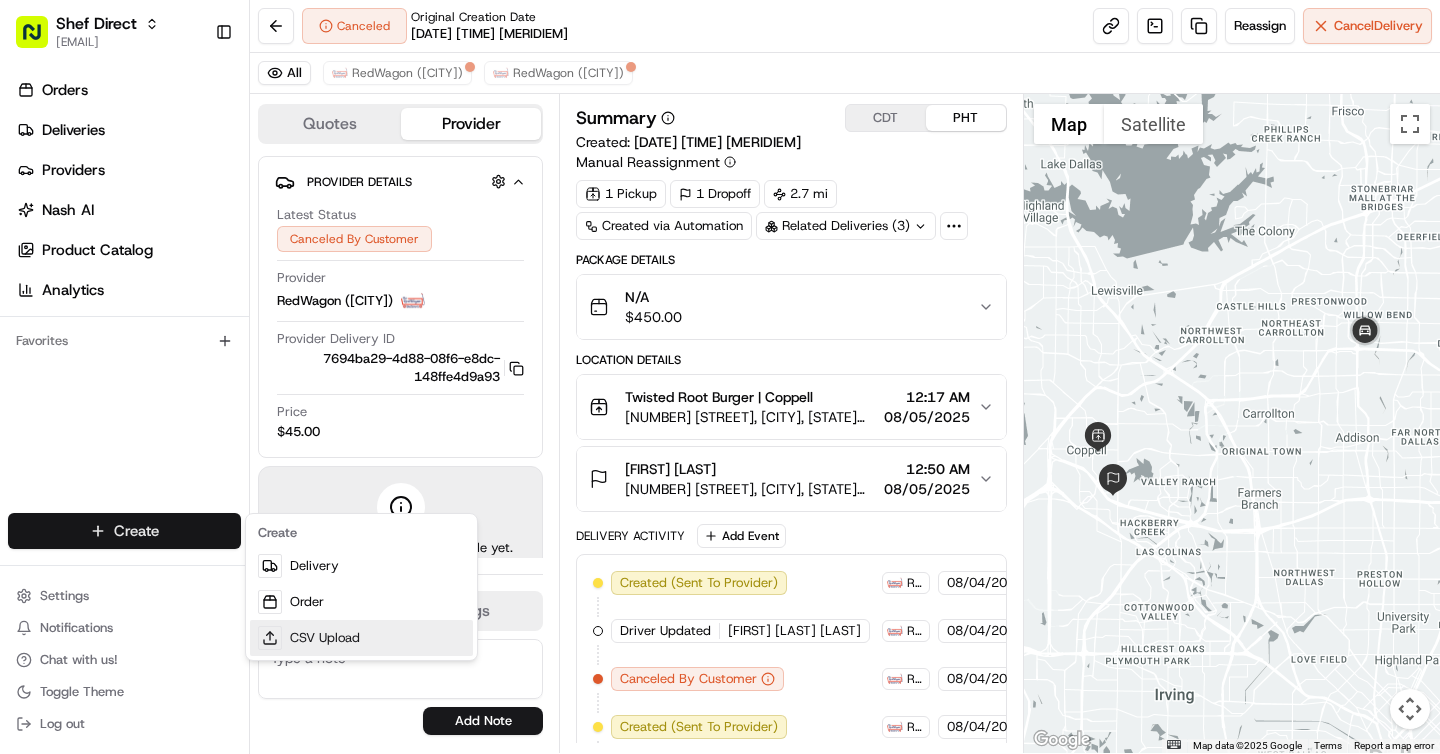 click on "CSV Upload" at bounding box center (361, 638) 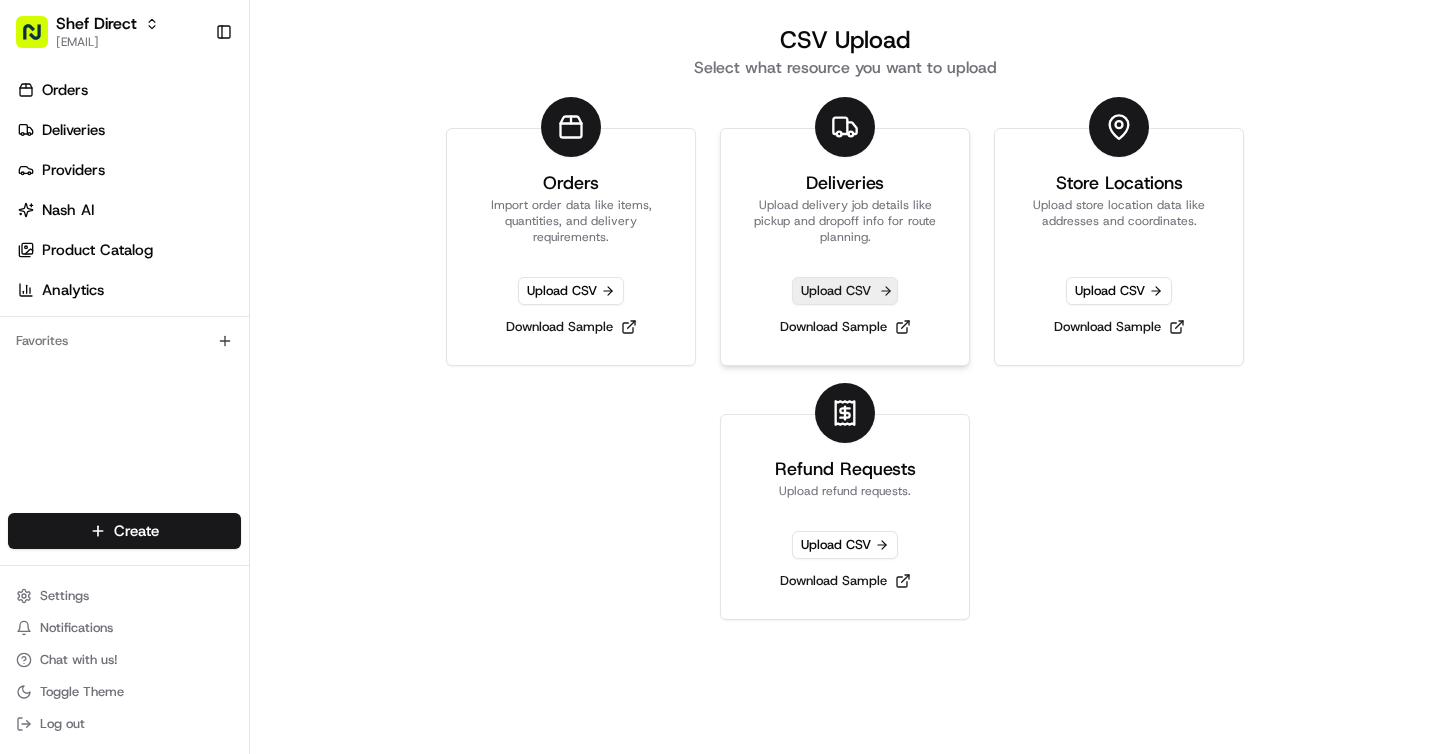 click on "Upload CSV" at bounding box center [845, 291] 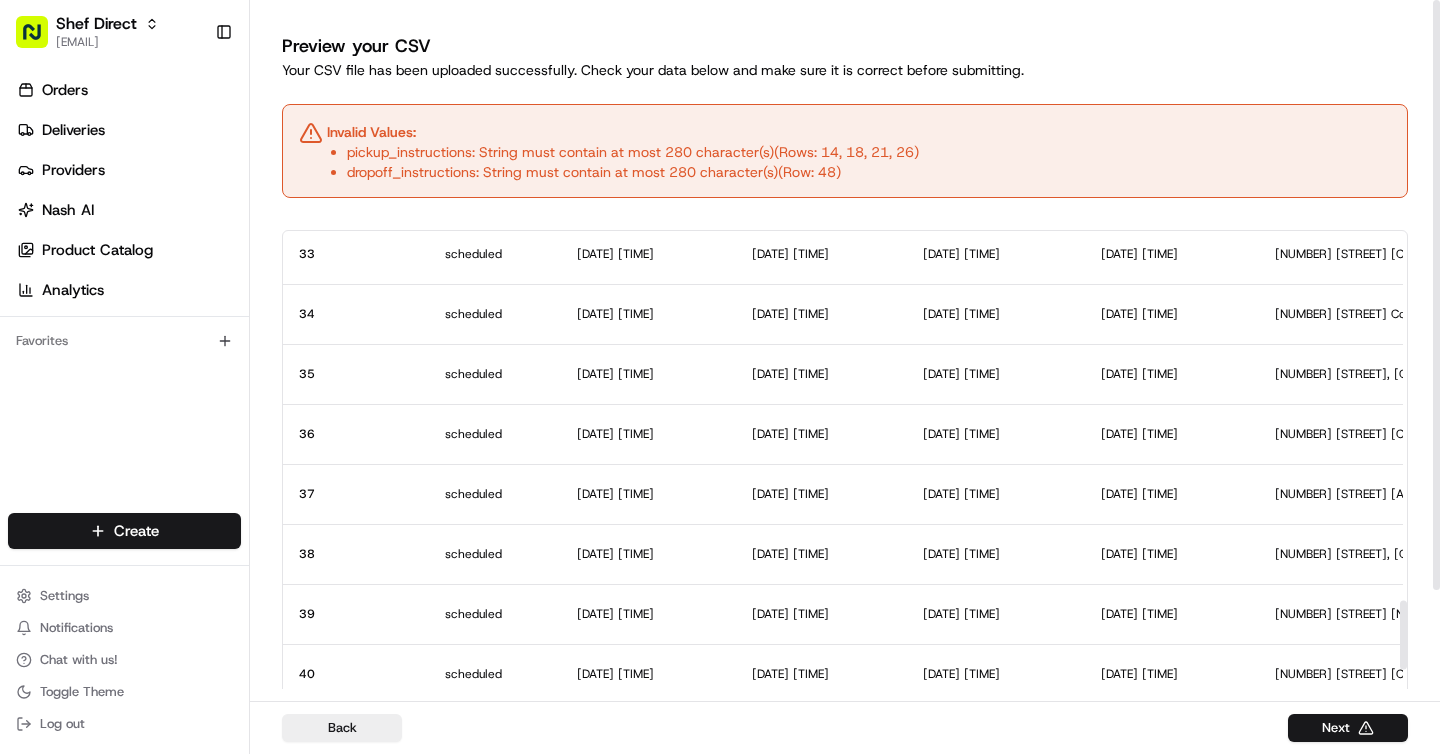 scroll, scrollTop: 2976, scrollLeft: 0, axis: vertical 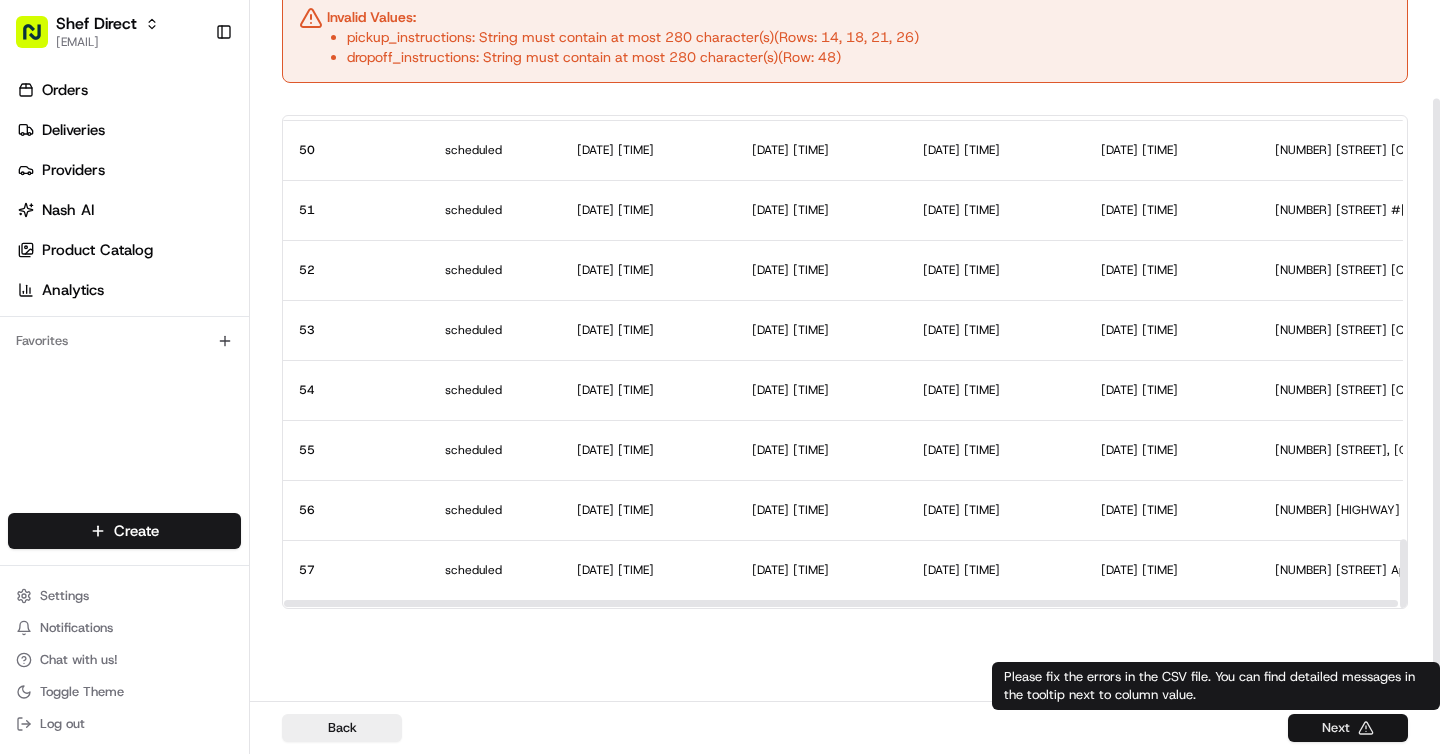 click on "Next" at bounding box center [1348, 728] 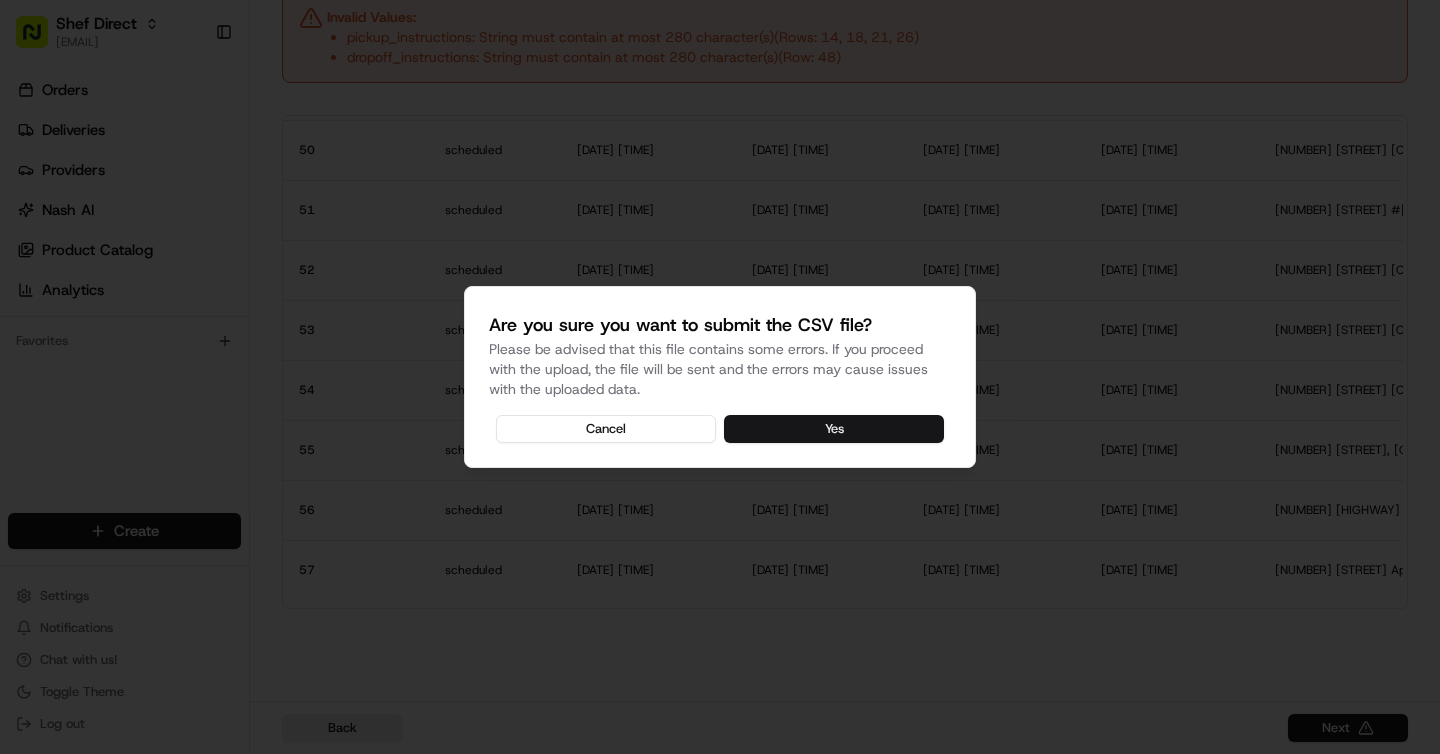 click on "Yes" at bounding box center (834, 429) 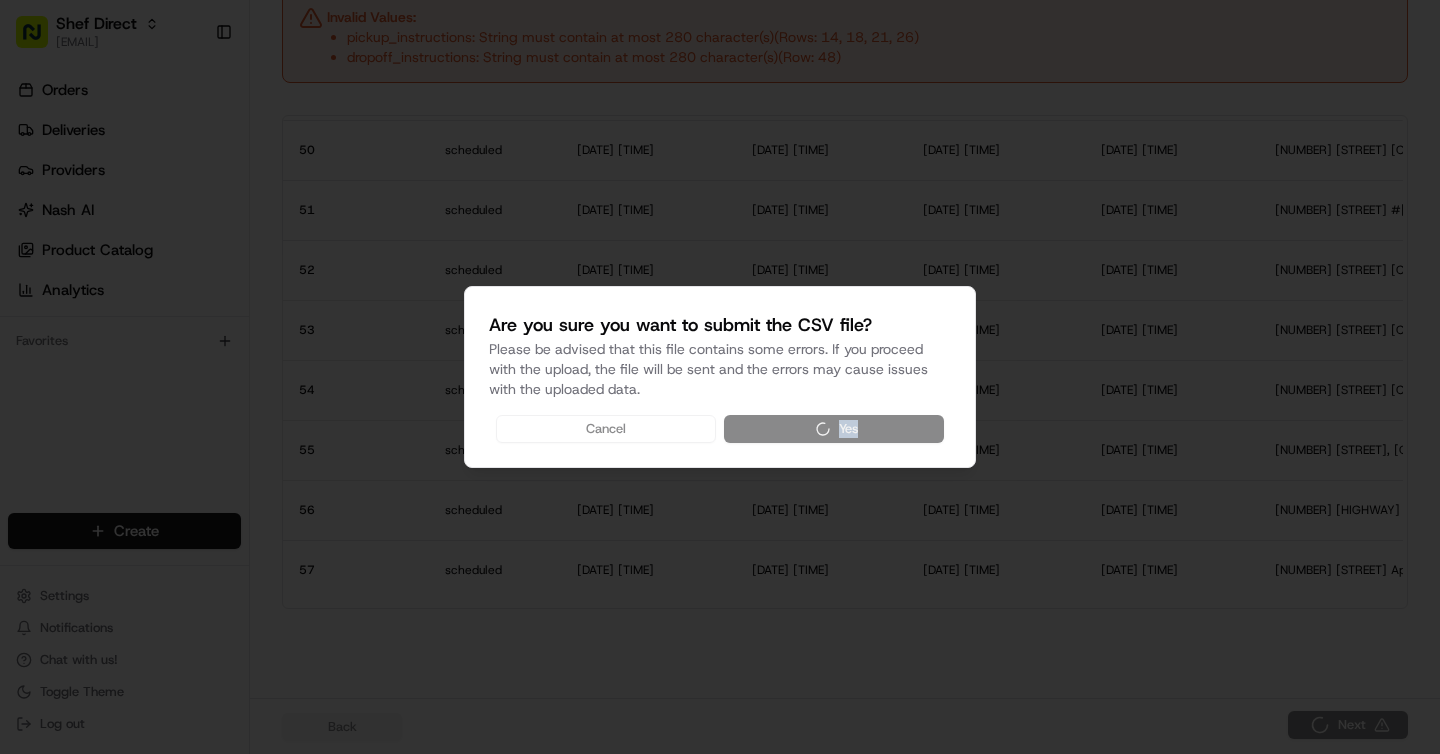 click on "Cancel Yes" at bounding box center [720, 429] 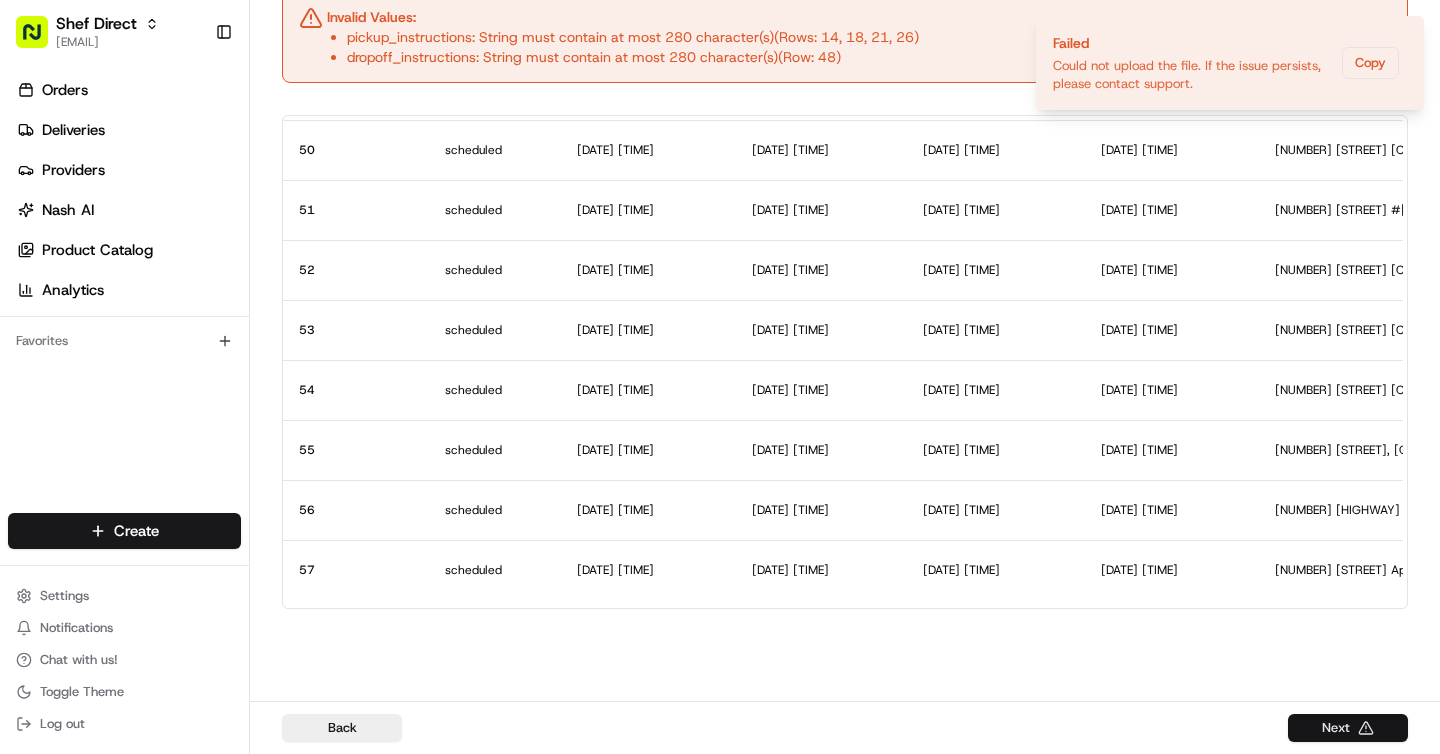 click on "Next" at bounding box center [1348, 728] 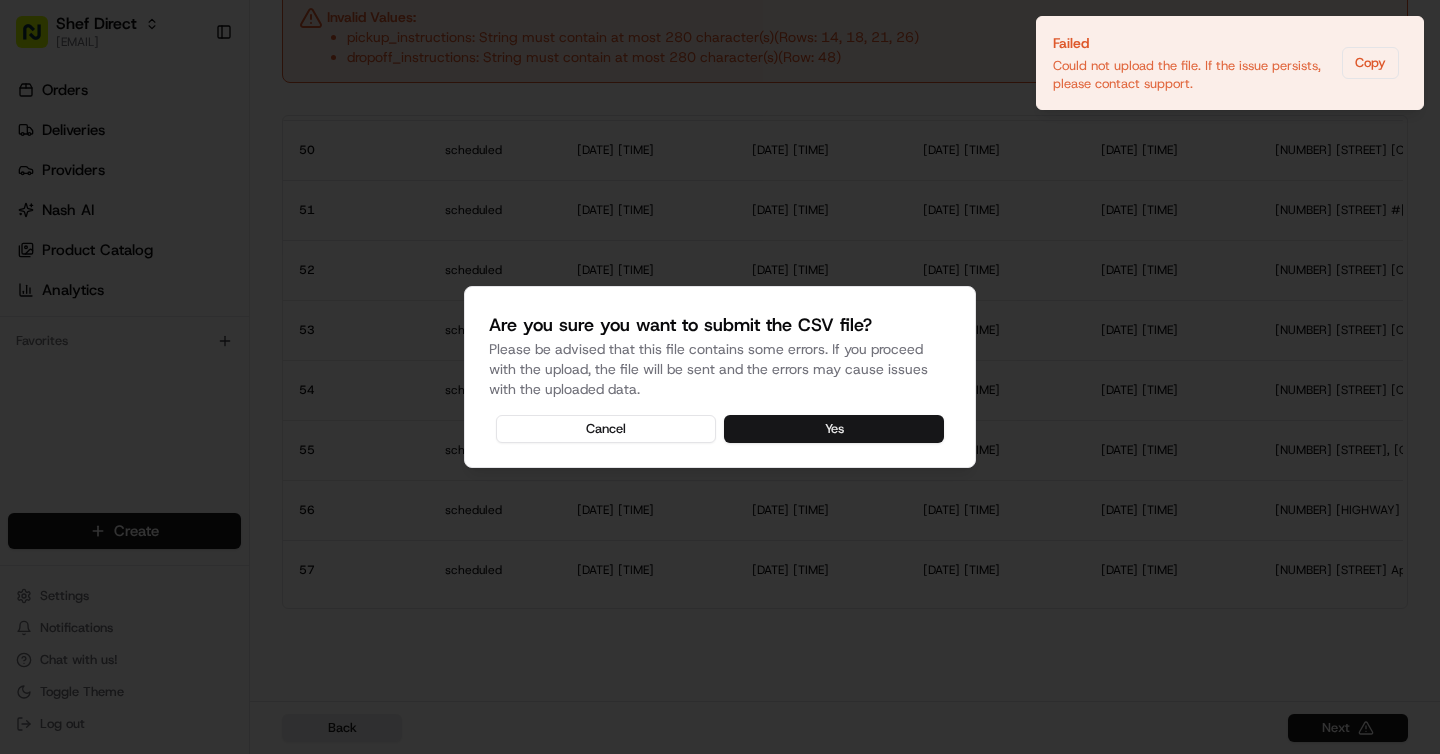click on "Yes" at bounding box center (834, 429) 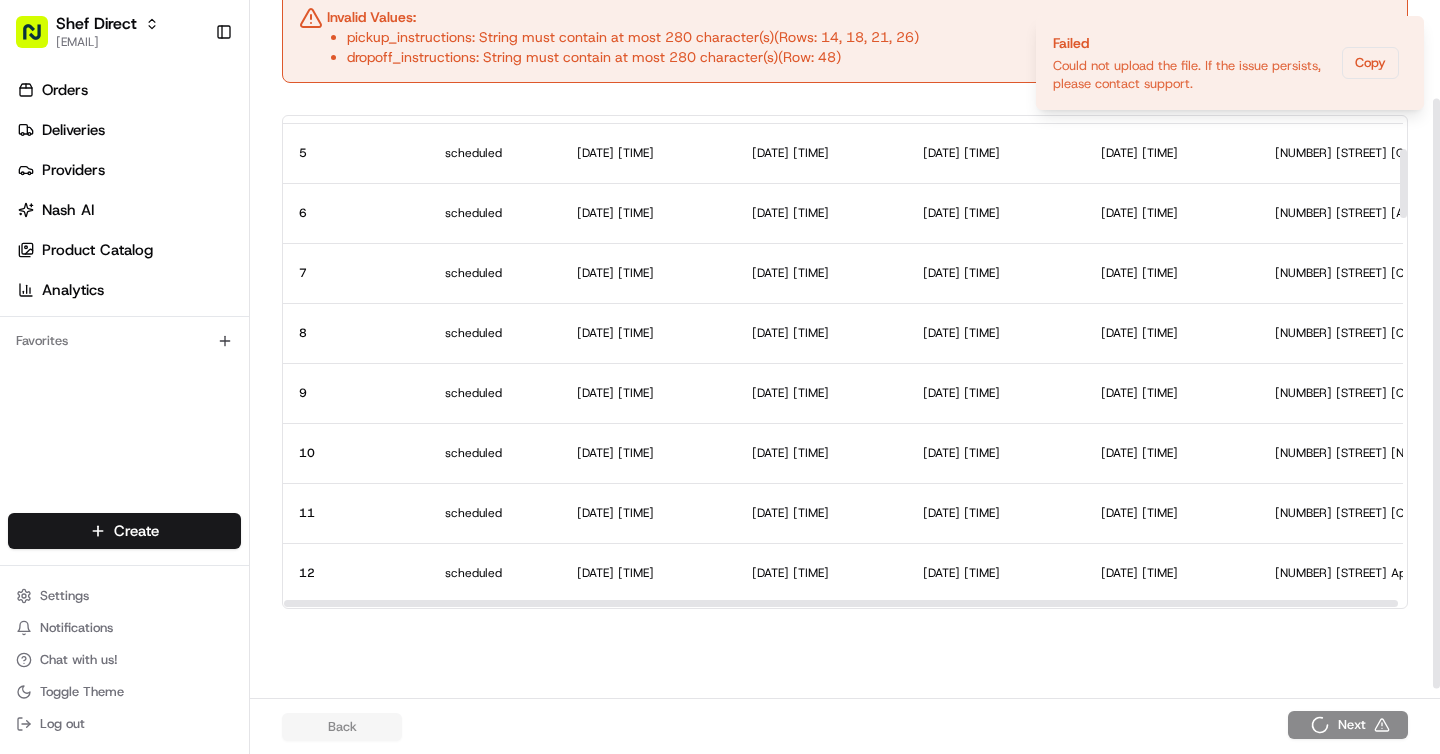 scroll, scrollTop: 0, scrollLeft: 0, axis: both 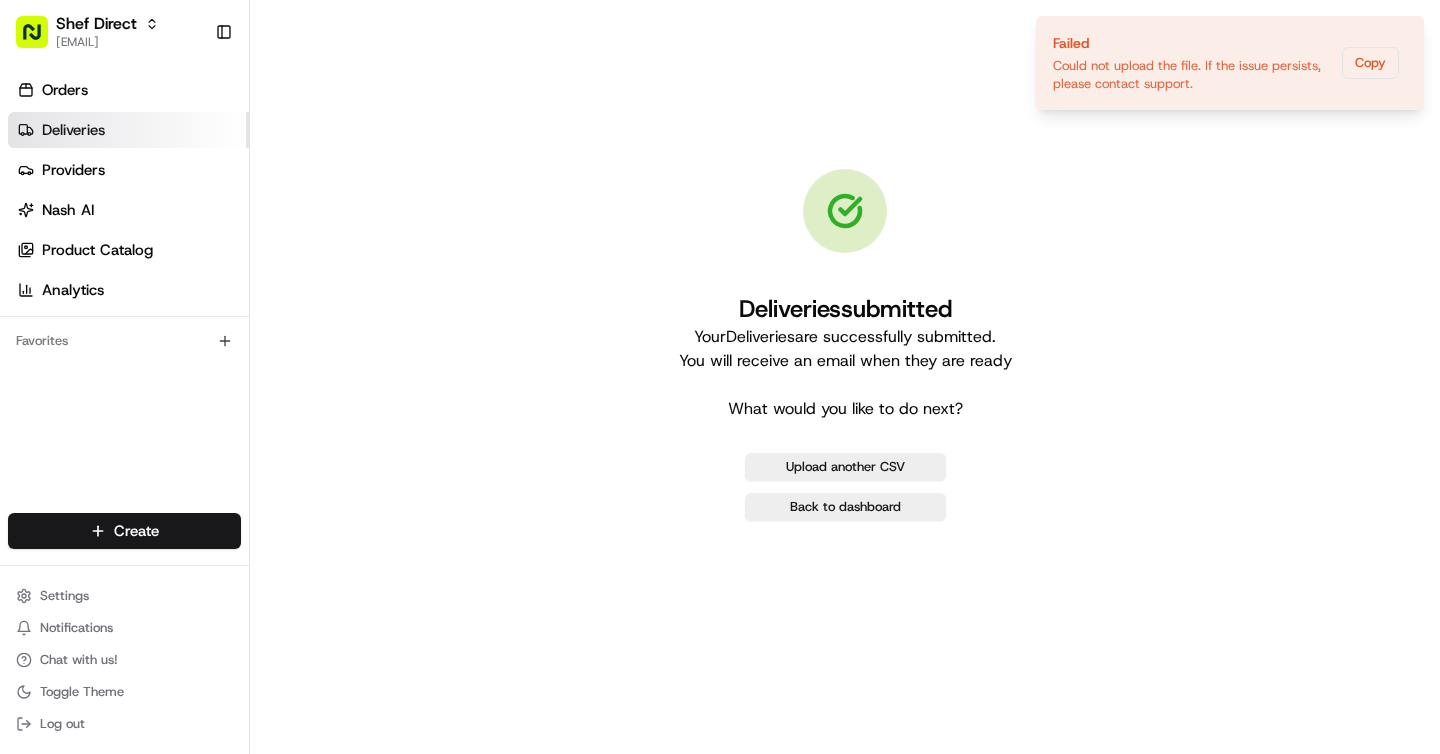 click on "Deliveries" at bounding box center [128, 130] 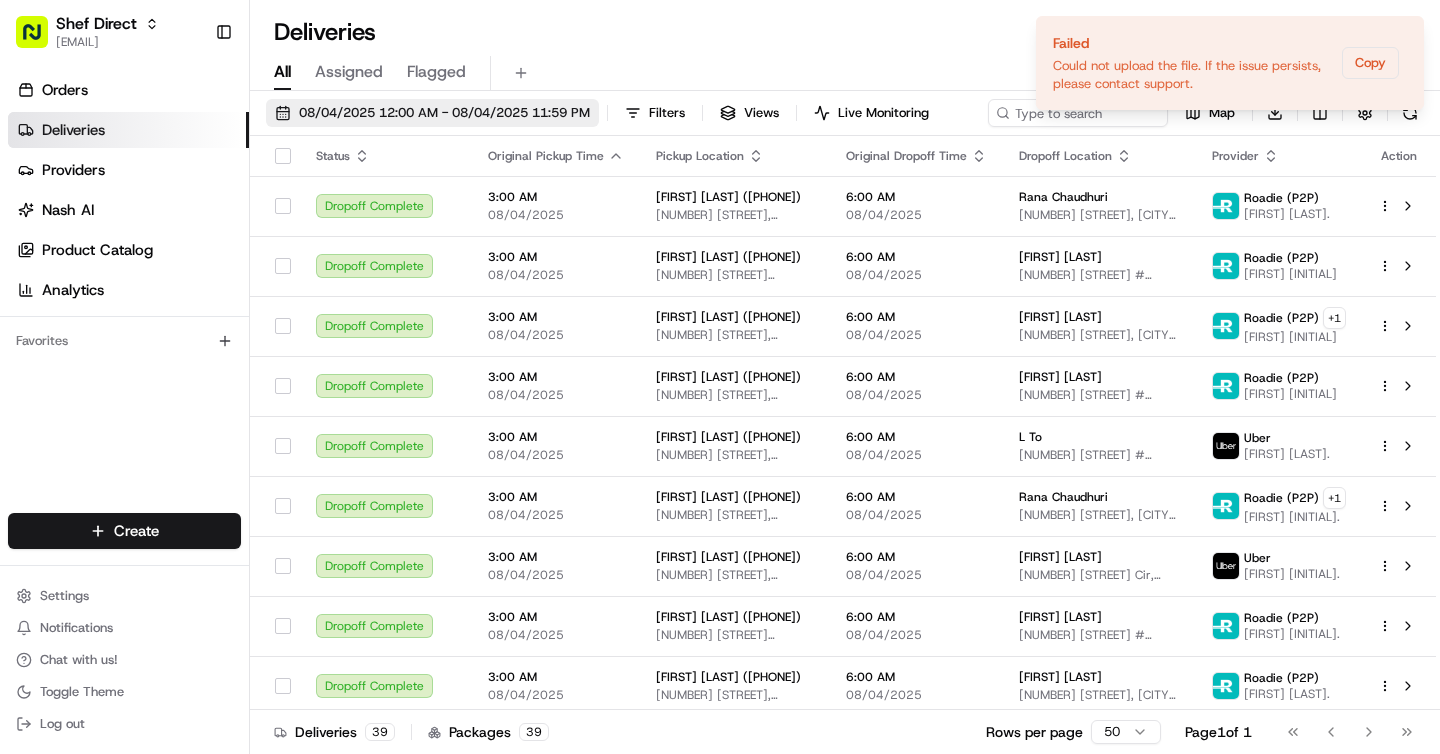 click on "08/04/2025 12:00 AM - 08/04/2025 11:59 PM" at bounding box center [444, 113] 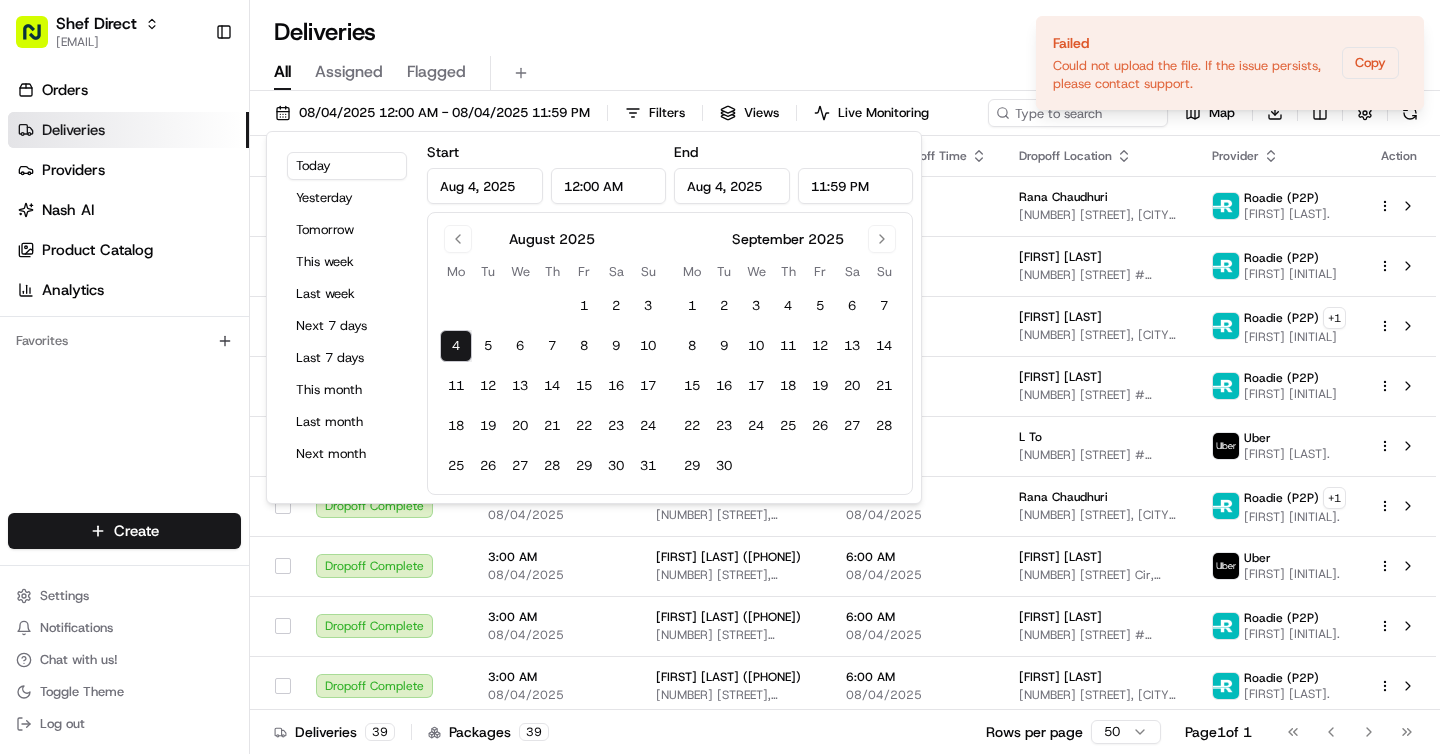 click on "Deliveries All times are displayed using  PHT   timezone" at bounding box center [845, 32] 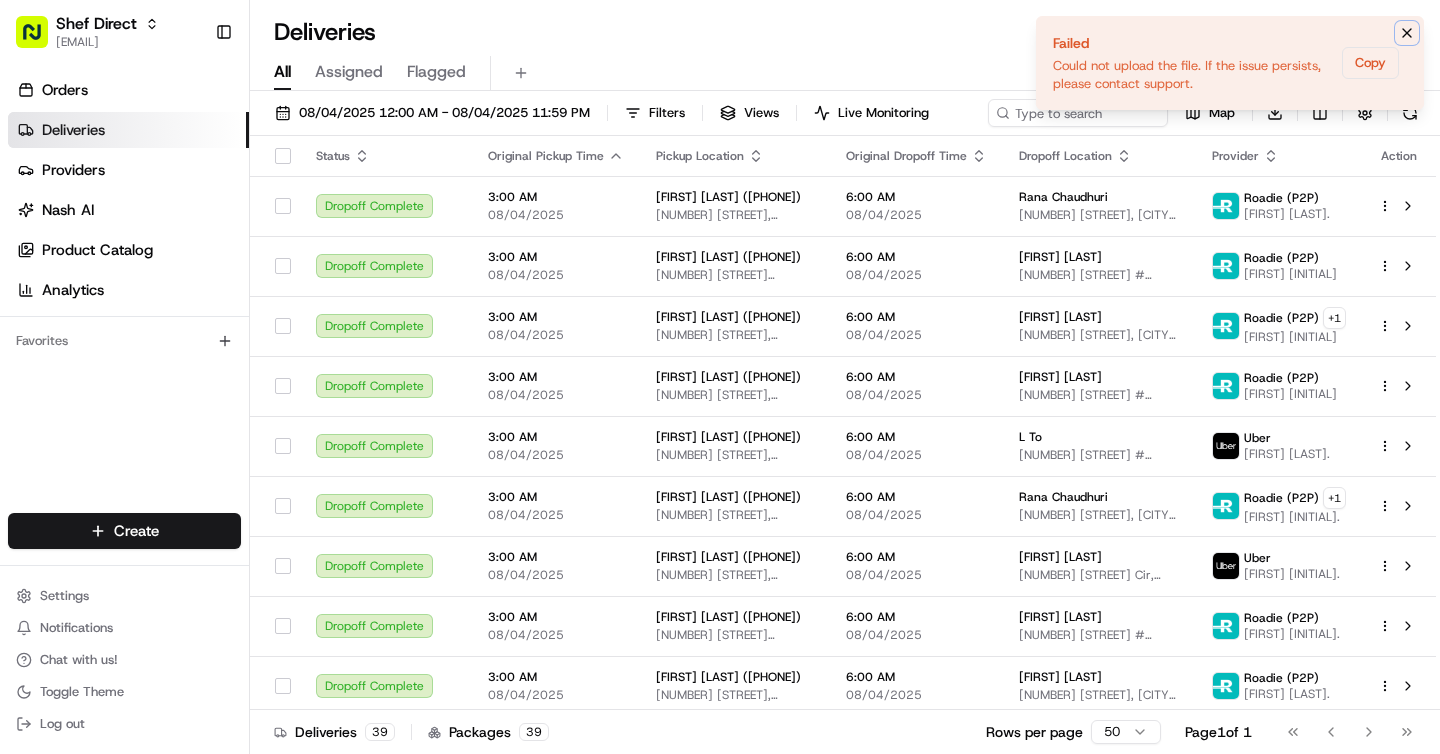 click 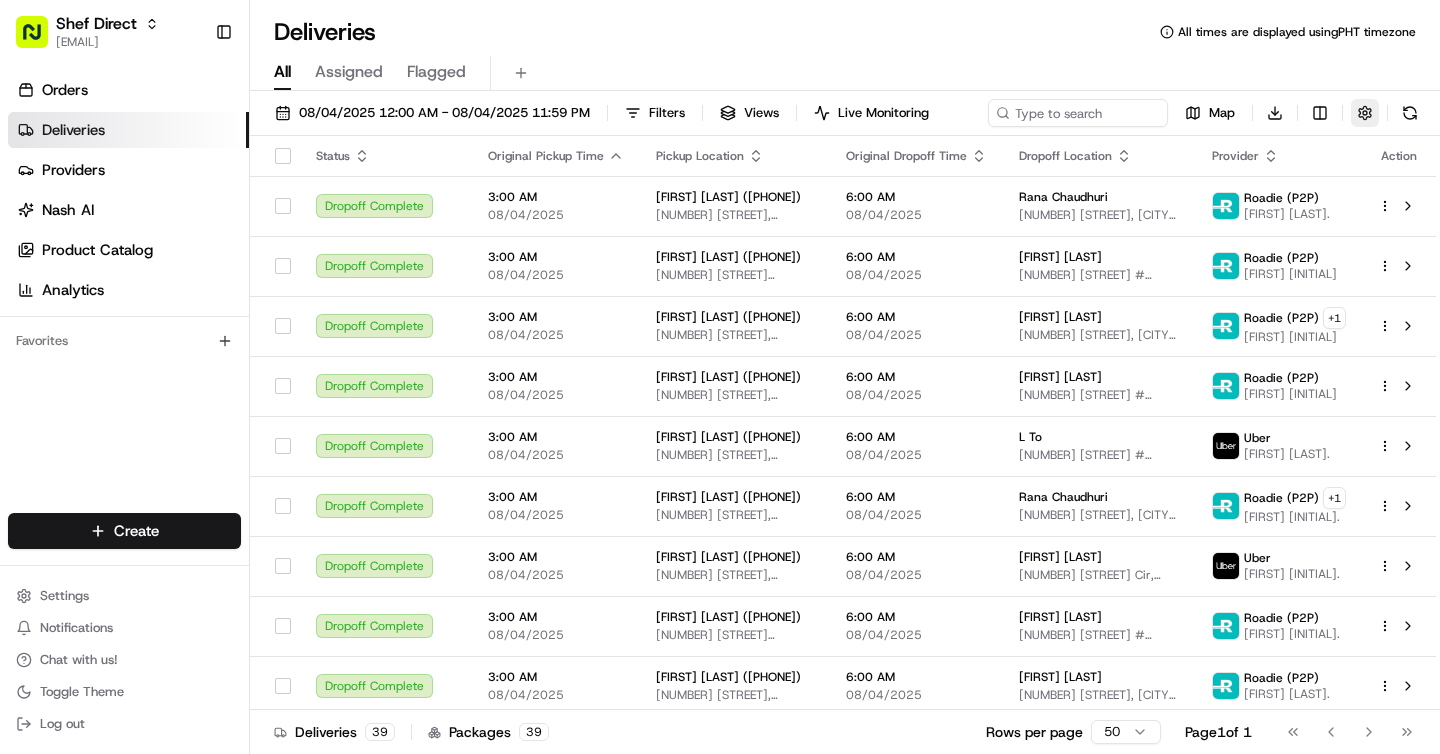 click at bounding box center [1365, 113] 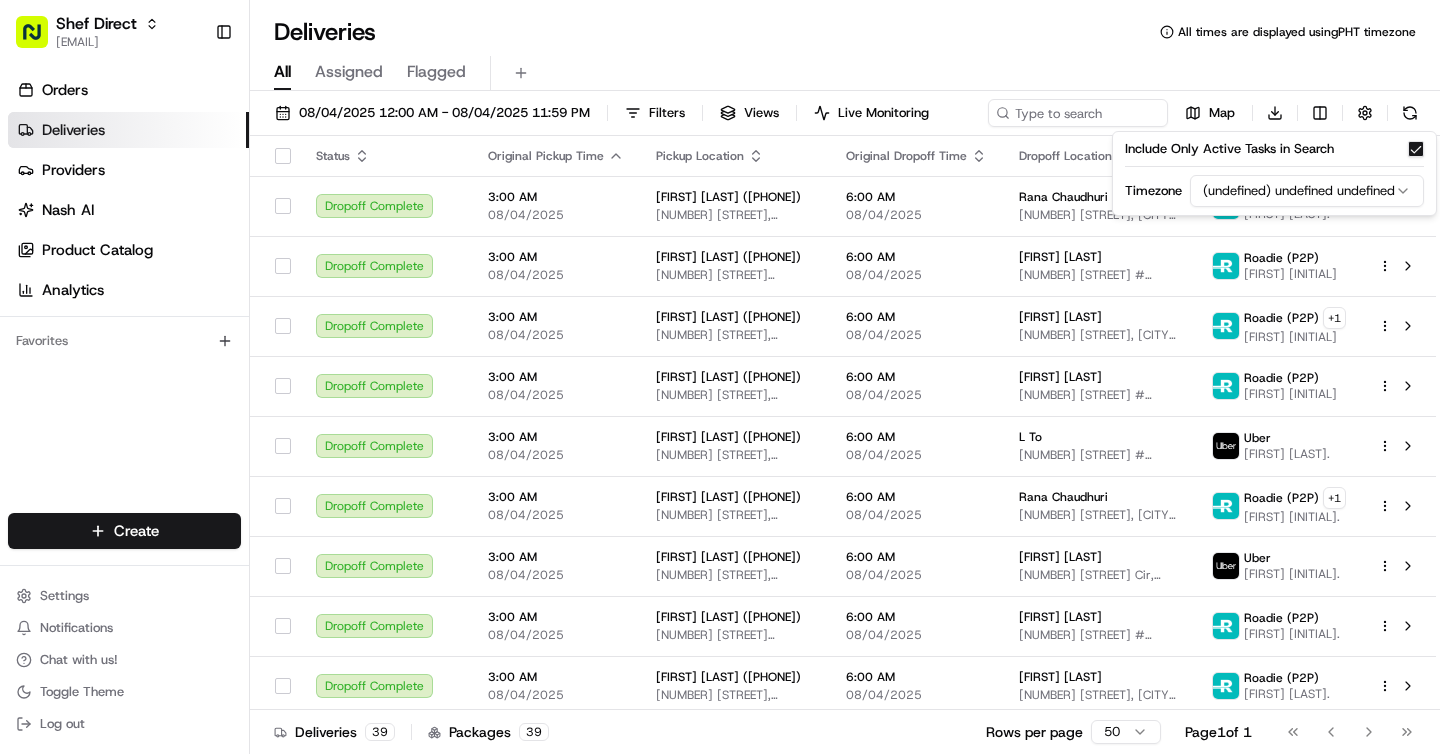 click on "Shef Direct [EMAIL] Toggle Sidebar Orders Deliveries Providers Nash AI Product Catalog Analytics Favorites Main Menu Members & Organization Organization Users Roles Preferences Customization Portal Tracking Orchestration Automations Dispatch Strategy Optimization Strategy Shipping Labels Manifest Locations Pickup Locations Dropoff Locations Billing Billing Refund Requests Integrations Notification Triggers Webhooks API Keys Request Logs Other Feature Flags Create Settings Notifications Chat with us! Toggle Theme Log out Deliveries All times are displayed using PHT timezone All Assigned Flagged [DATE] [TIME] - [DATE] [TIME] Filters Views Live Monitoring Map Download Status Original Pickup Time Pickup Location Original Dropoff Time Dropoff Location Provider Action Dropoff Complete [TIME] [DATE] [FIRST] [LAST] ([PHONE]) [NUMBER] [STREET], [CITY], [STATE] [POSTAL_CODE], [COUNTRY] [TIME] [DATE] [FIRST] [LAST] [PROVIDER] ([INITIAL]) +" at bounding box center [720, 377] 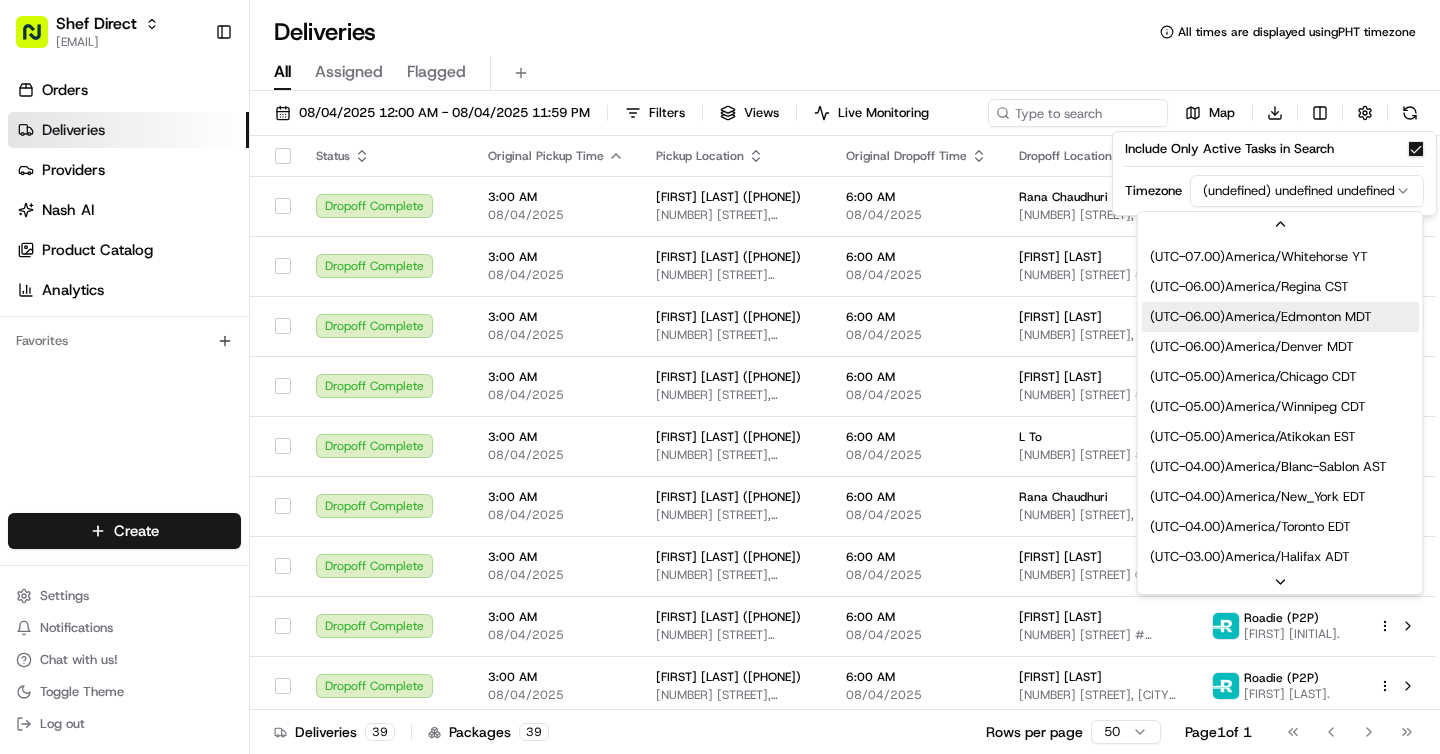 scroll, scrollTop: 189, scrollLeft: 0, axis: vertical 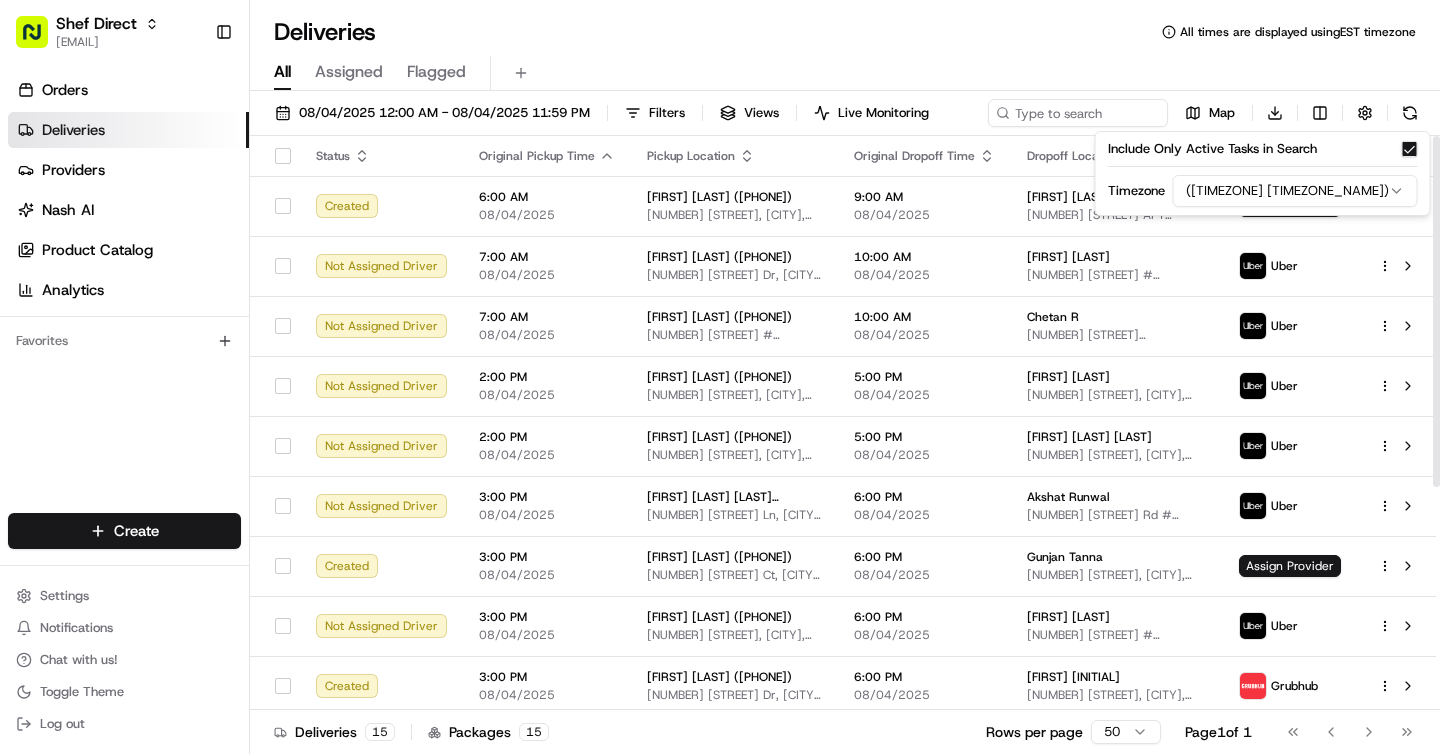click on "All Assigned Flagged" at bounding box center (845, 69) 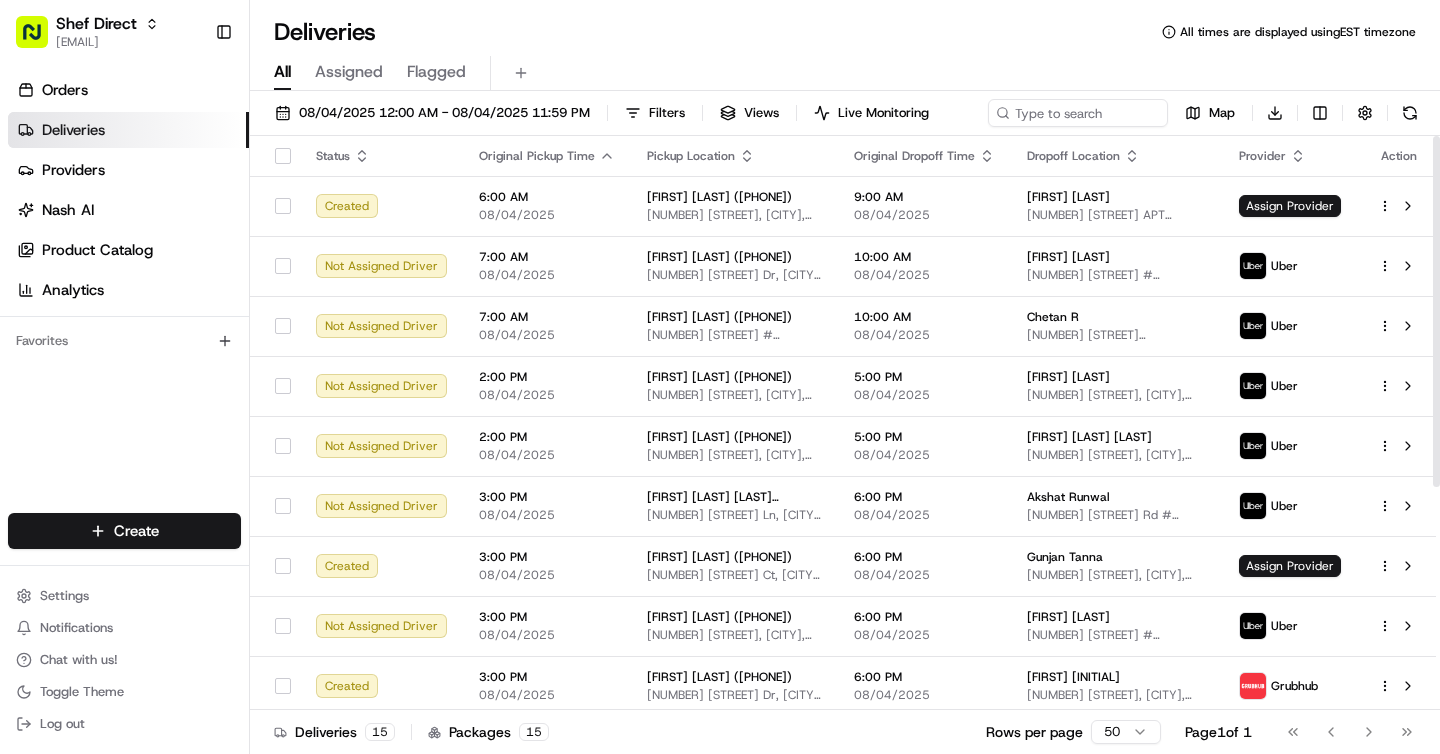 click on "Shef Direct [EMAIL] Toggle Sidebar Orders Deliveries Providers Nash AI Product Catalog Analytics Favorites Main Menu Members & Organization Organization Users Roles Preferences Customization Portal Tracking Orchestration Automations Dispatch Strategy Optimization Strategy Shipping Labels Manifest Locations Pickup Locations Dropoff Locations Billing Billing Refund Requests Integrations Notification Triggers Webhooks API Keys Request Logs Other Feature Flags Create Settings Notifications Chat with us! Toggle Theme Log out Deliveries All times are displayed using EST timezone All Assigned Flagged [DATE] [TIME] [MERIDIEM] [FIRST] [LAST] ([PHONE]) [NUMBER] [STREET], [CITY], [STATE] [POSTAL_CODE], [COUNTRY] [TIME] [MERIDIEM] [FIRST] [LAST] [NUMBER] [STREET] APT [NUMBER], [CITY], [STATE] [POSTAL_CODE], [COUNTRY] Assign Provider [TIME] [BUSINESS_NAME]" at bounding box center (720, 377) 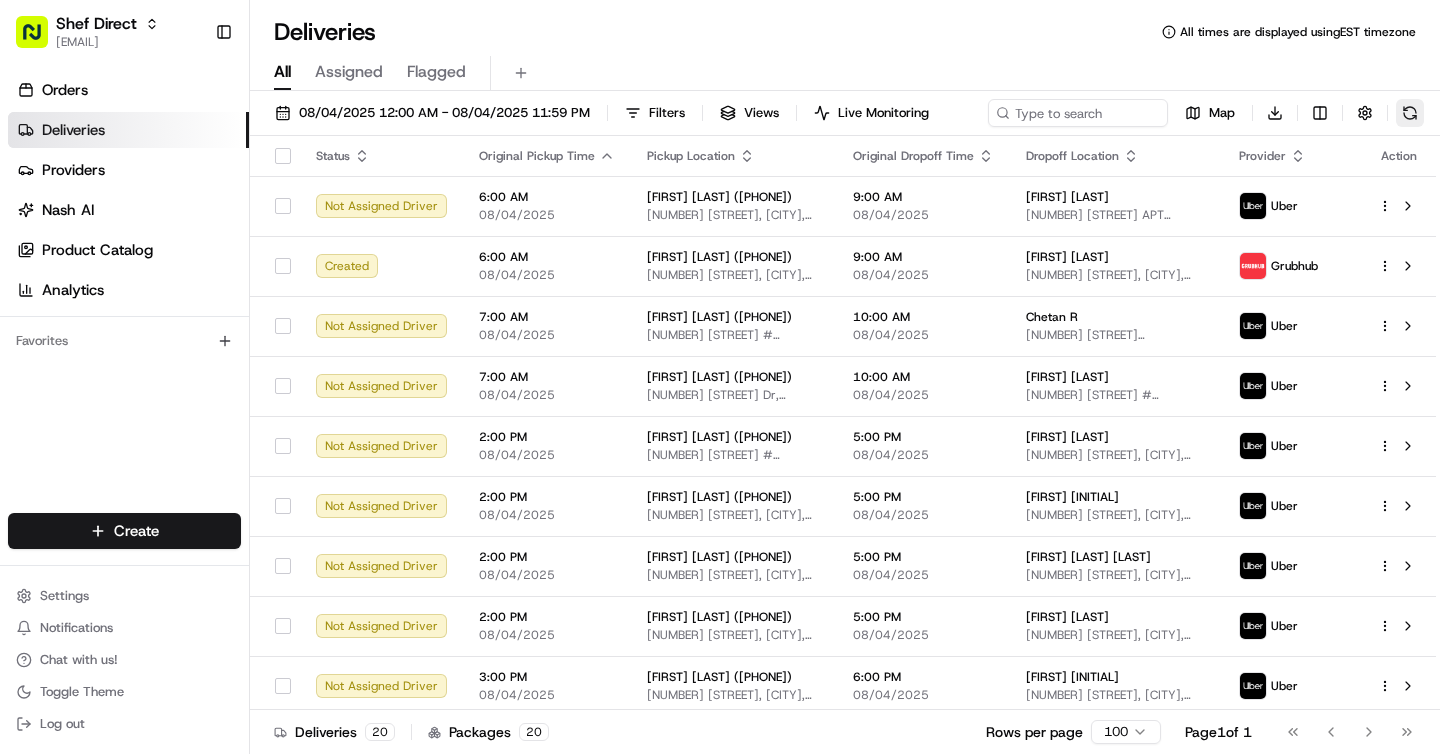 click at bounding box center (1410, 113) 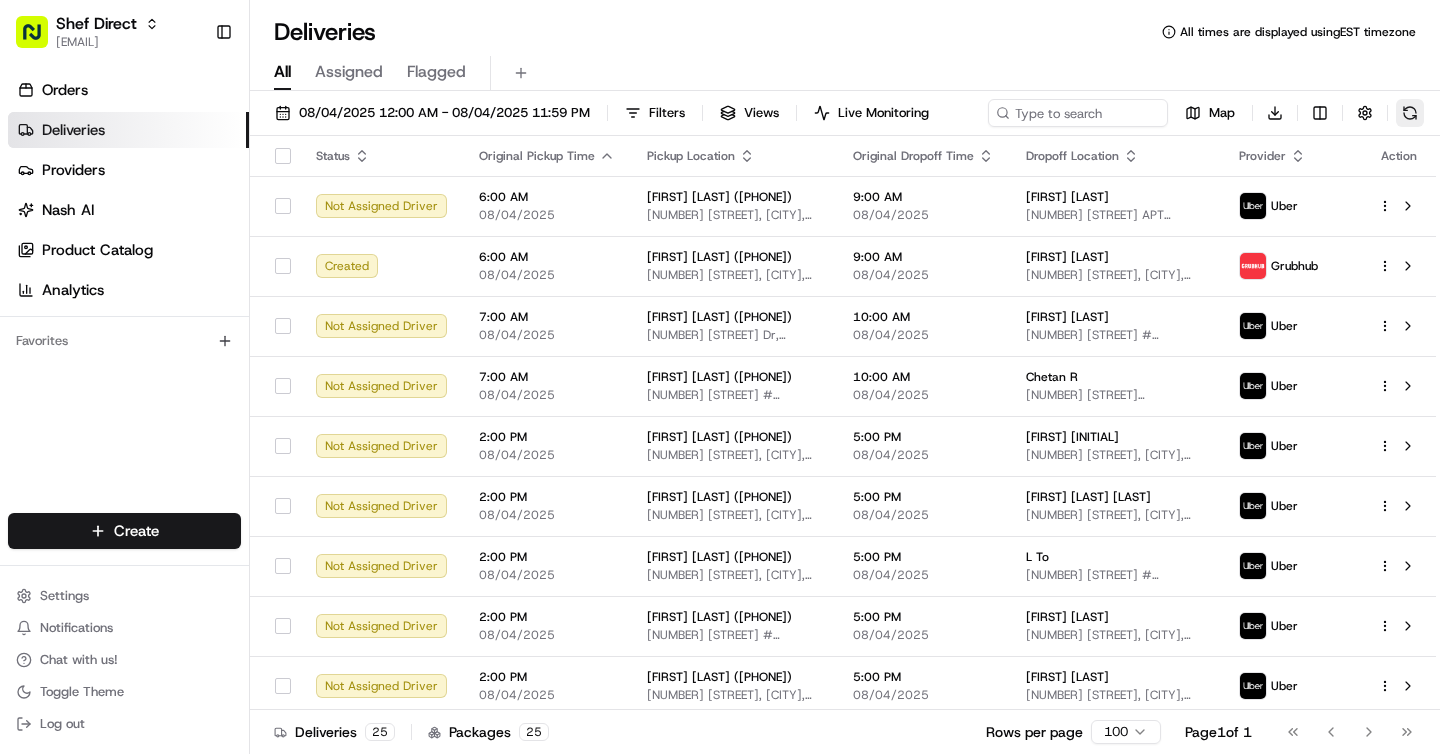 click at bounding box center (1410, 113) 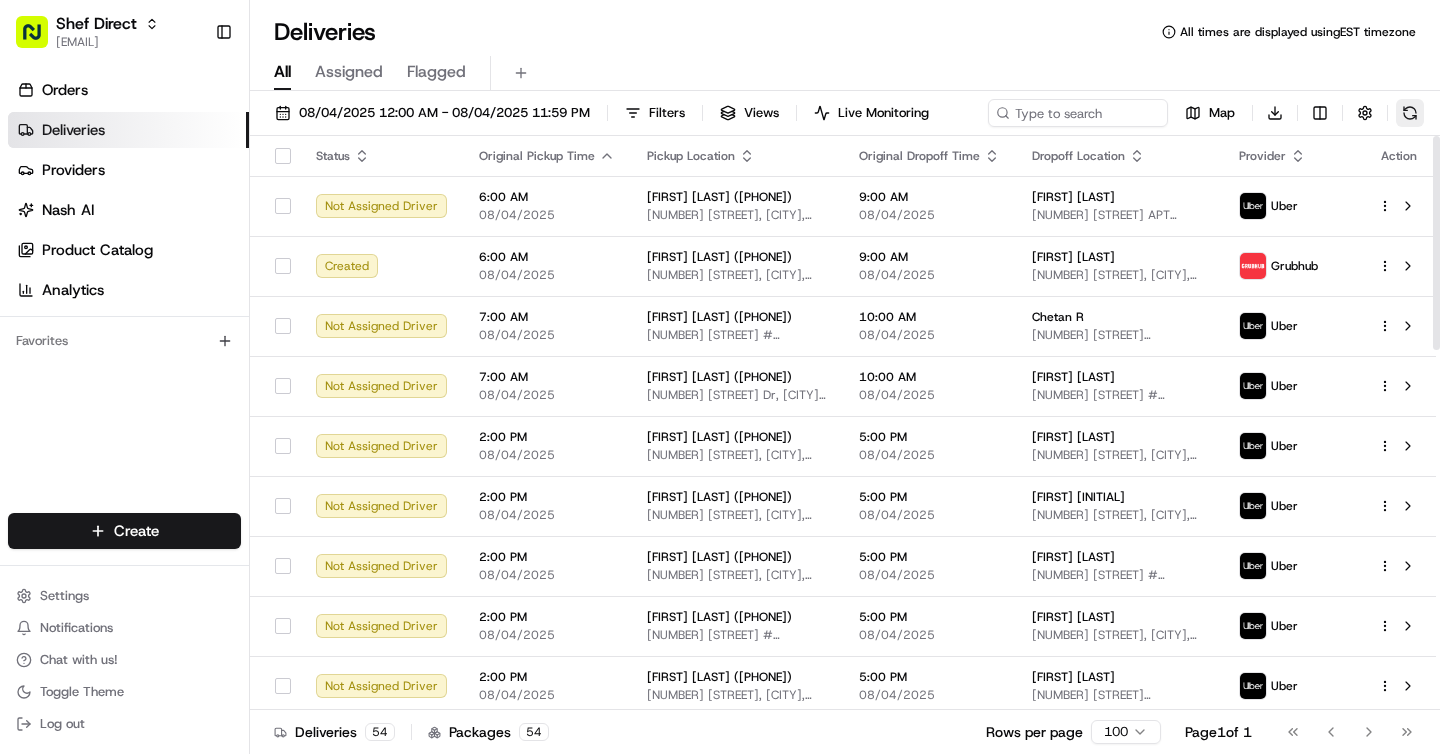 click at bounding box center [1410, 113] 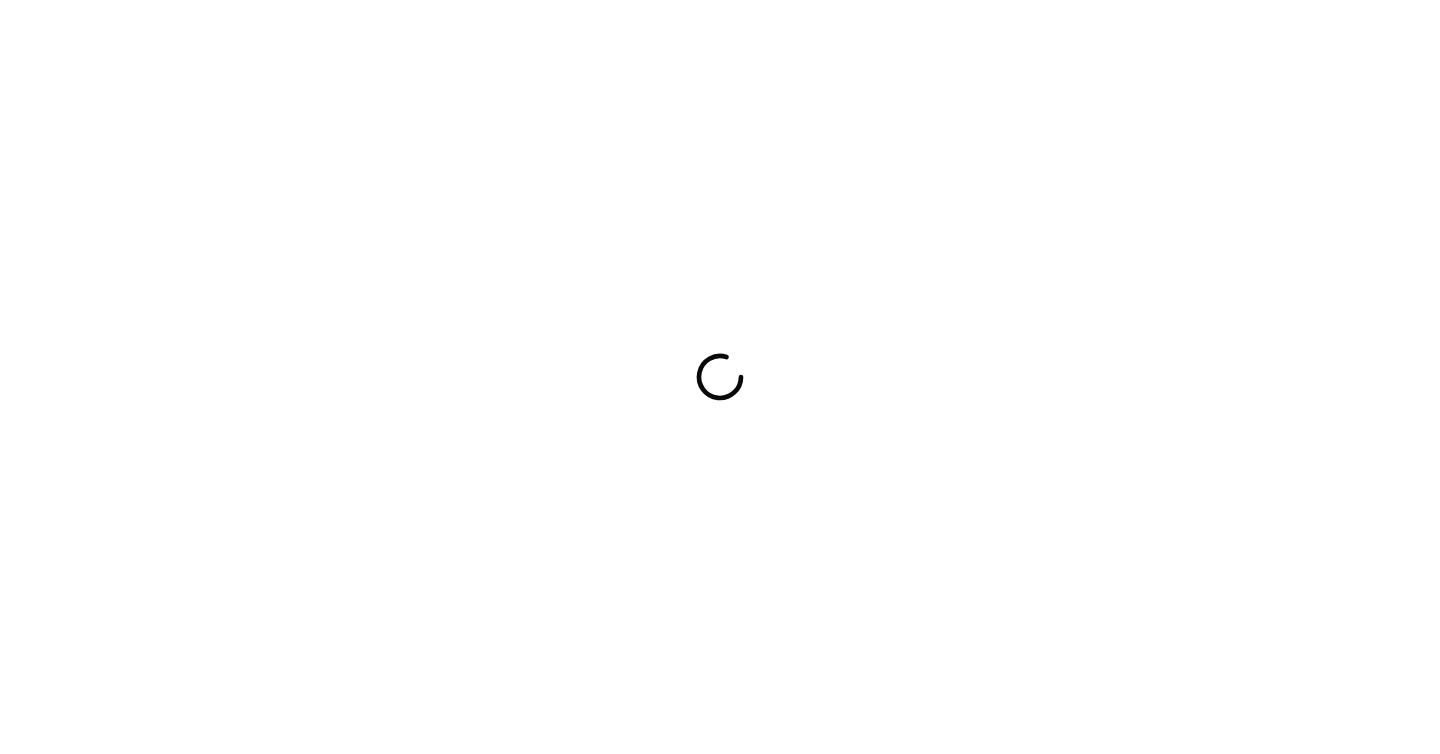 scroll, scrollTop: 0, scrollLeft: 0, axis: both 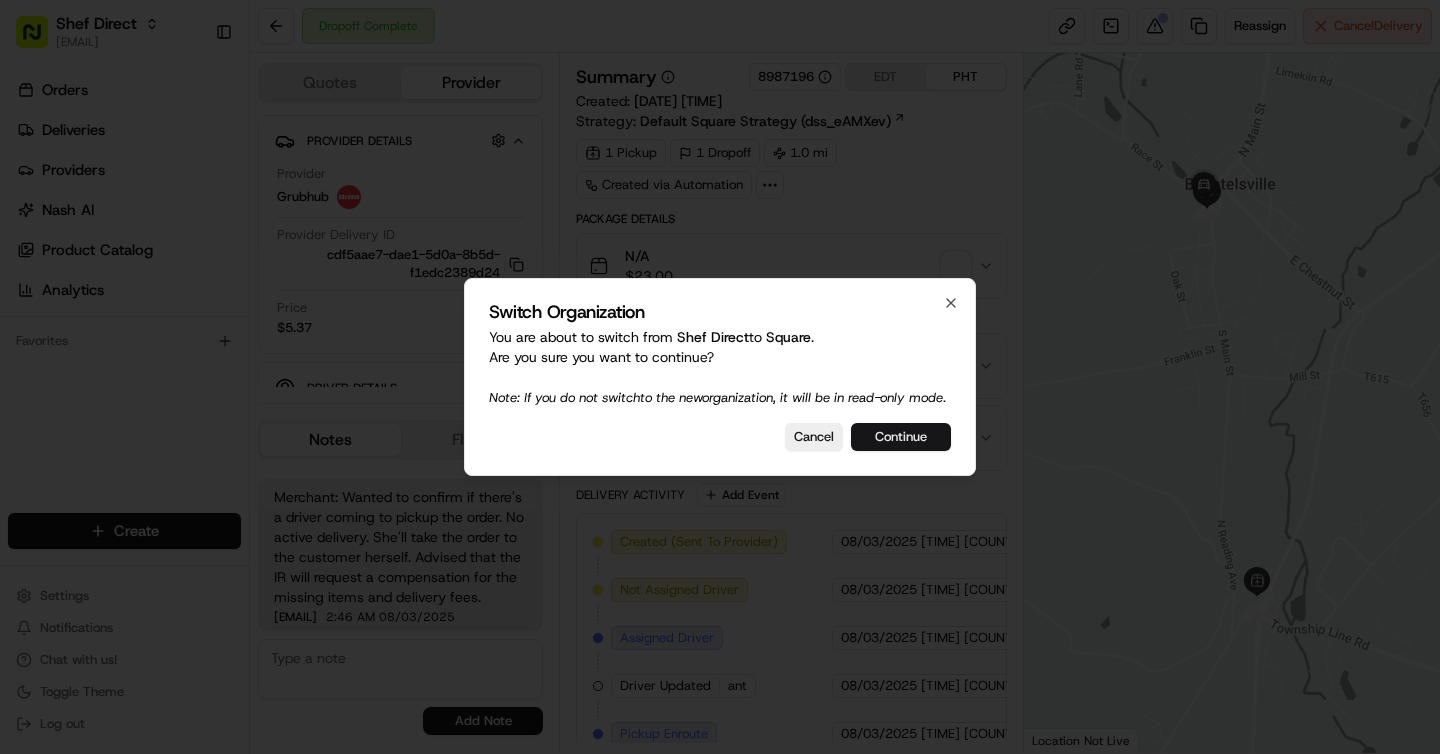 click on "Continue" at bounding box center [901, 437] 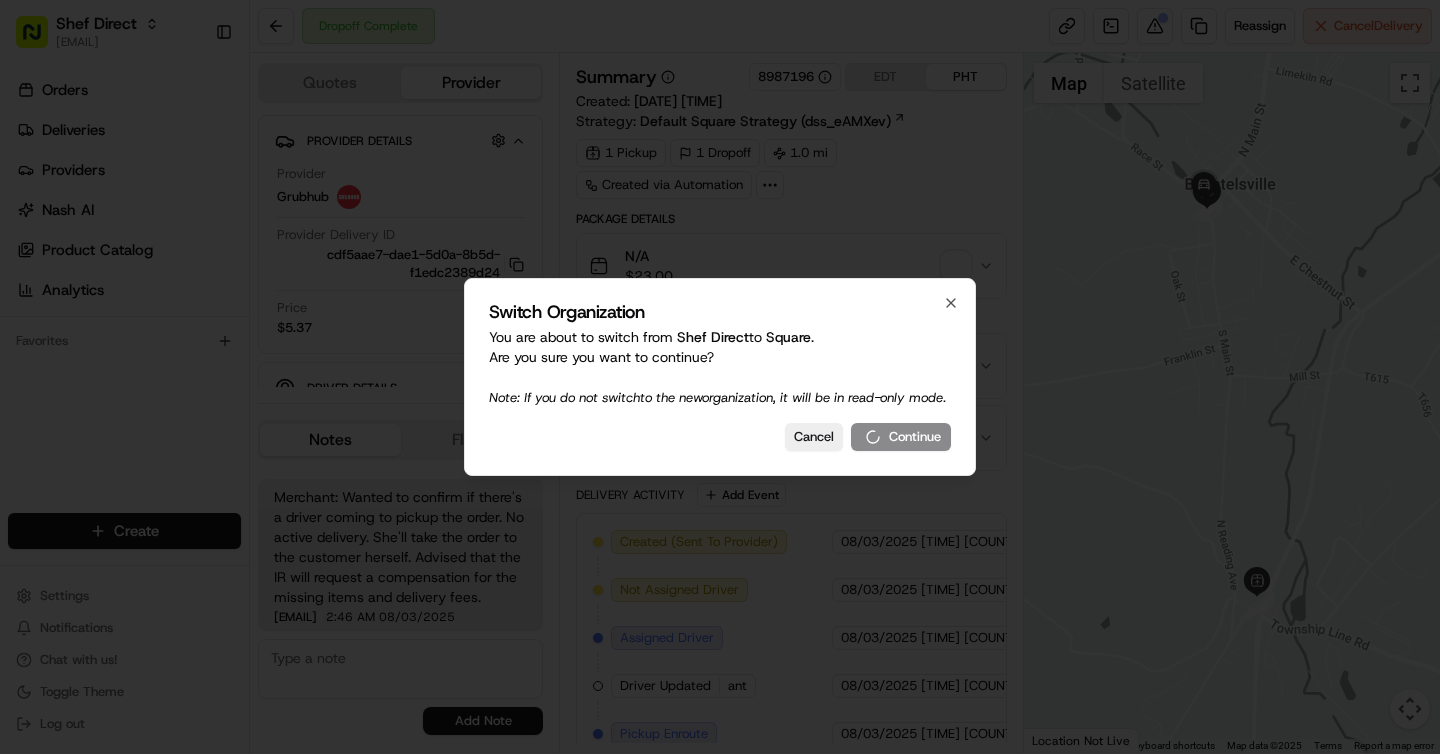 scroll, scrollTop: 0, scrollLeft: 0, axis: both 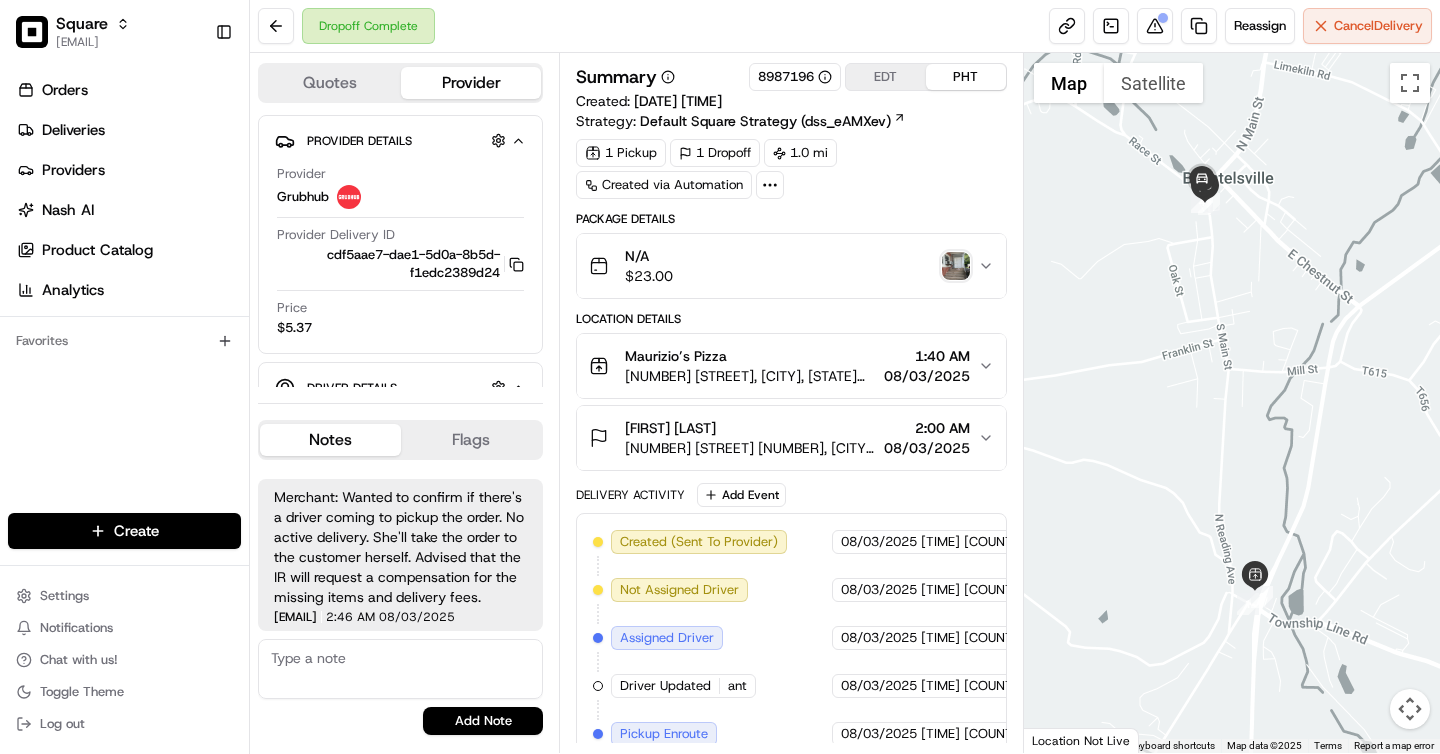 click at bounding box center [956, 266] 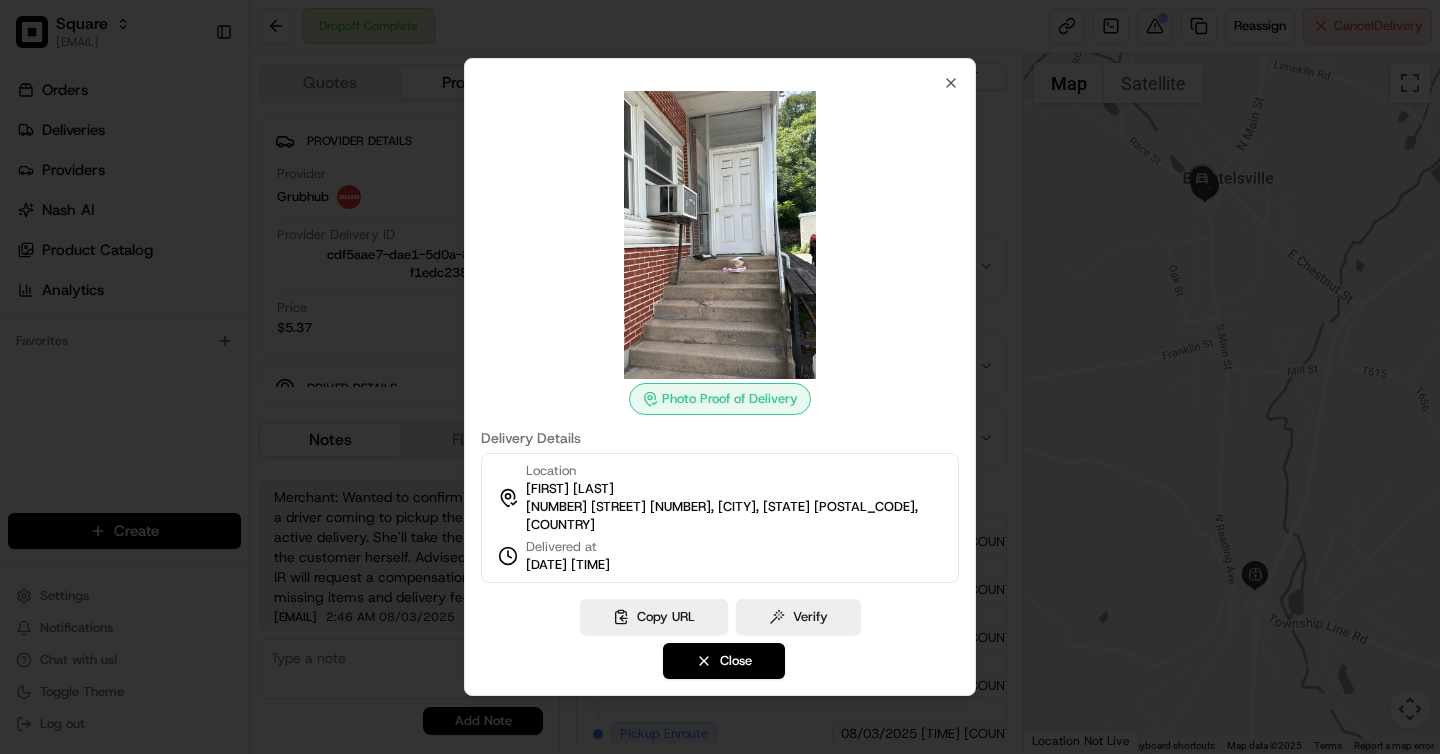 click at bounding box center (720, 377) 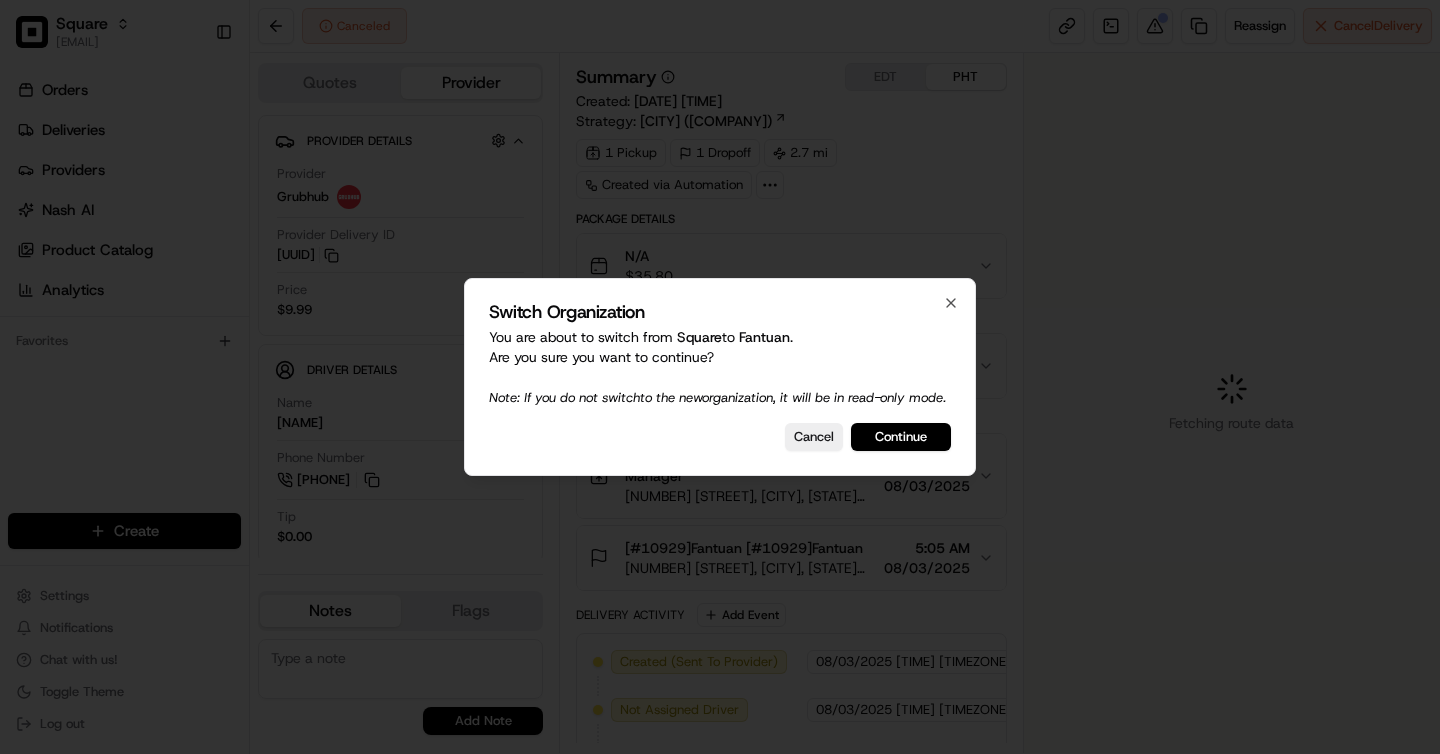 scroll, scrollTop: 0, scrollLeft: 0, axis: both 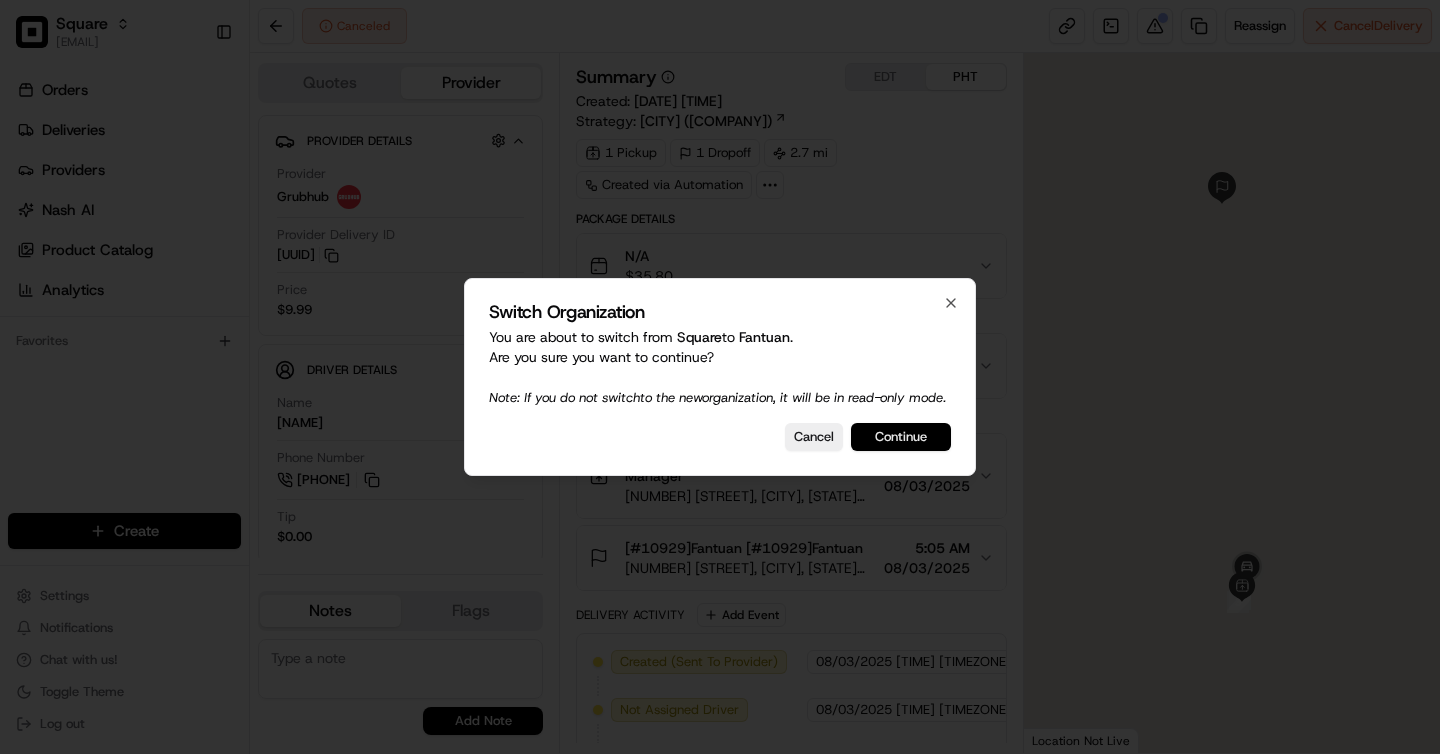 click on "Continue" at bounding box center [901, 437] 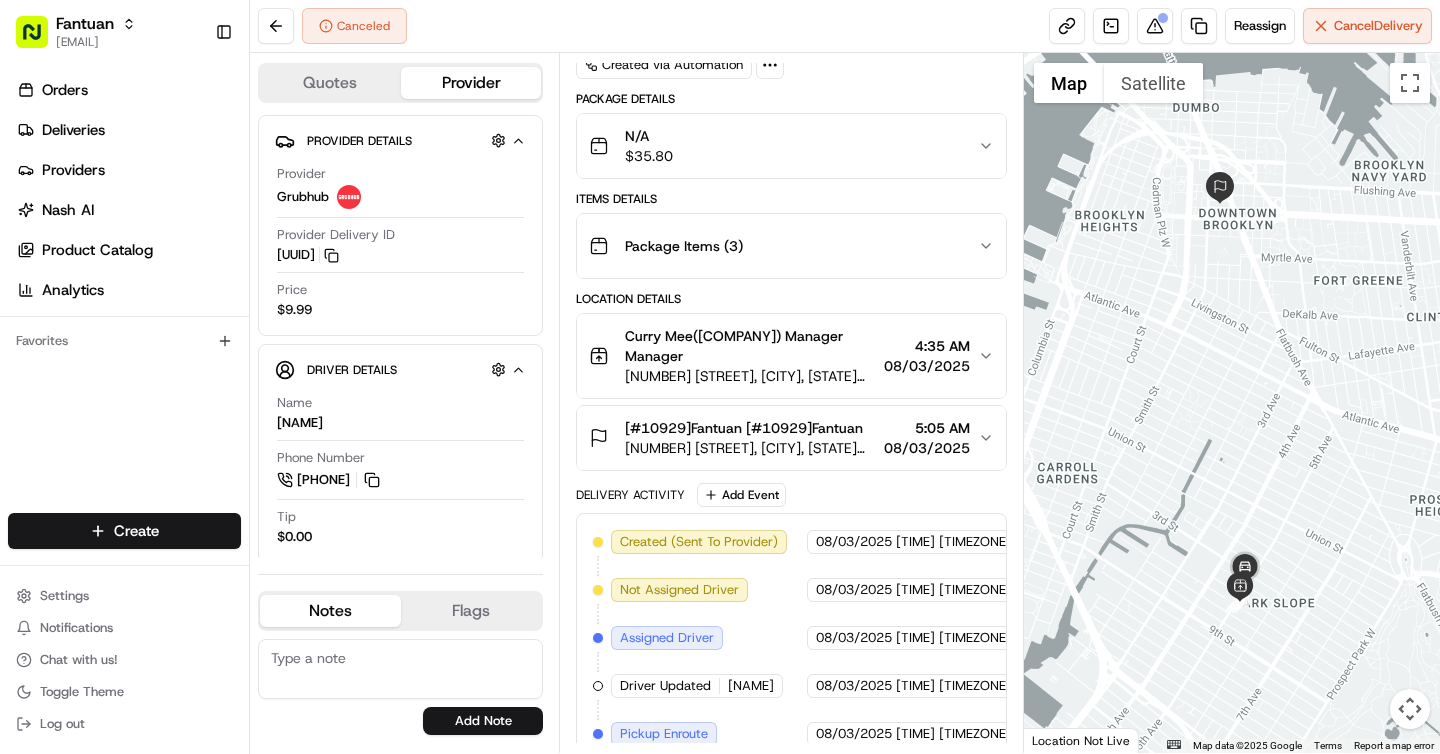 scroll, scrollTop: 236, scrollLeft: 0, axis: vertical 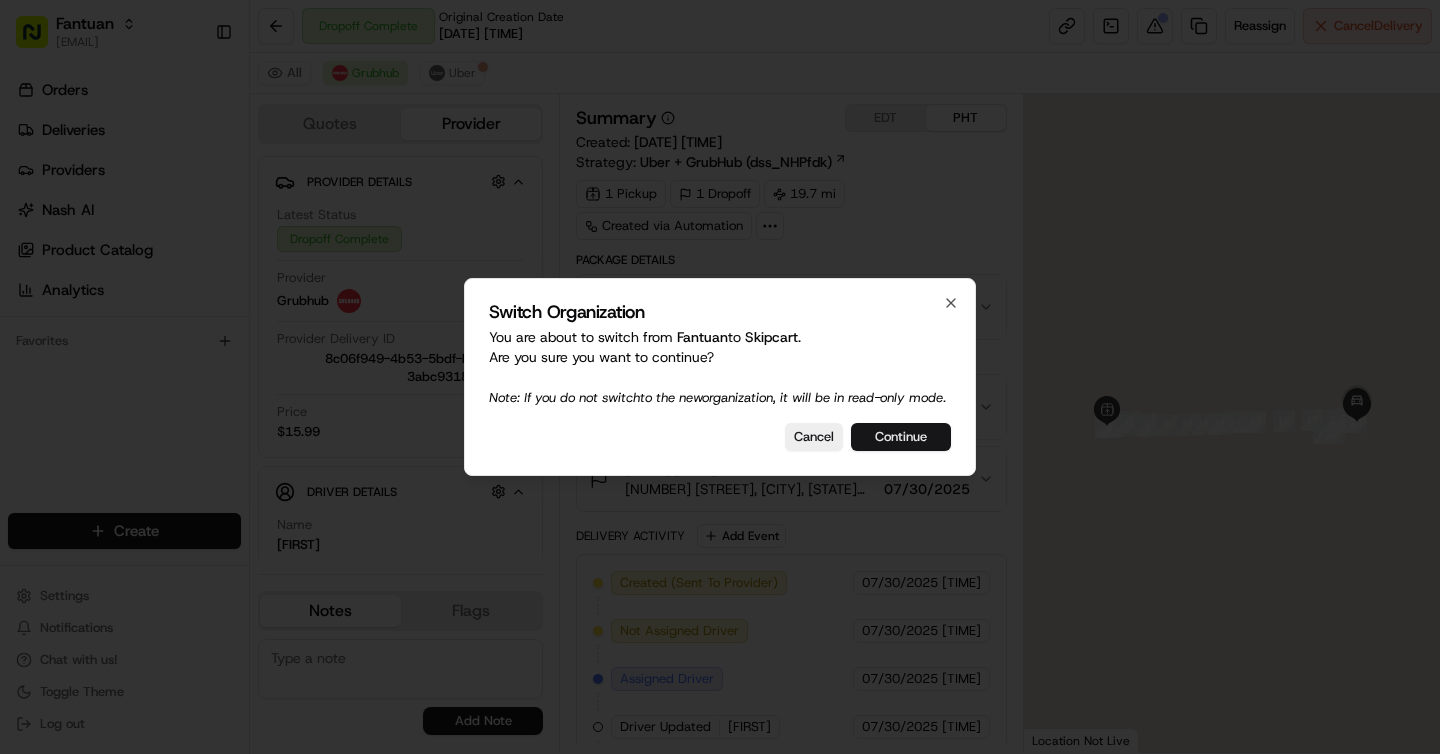 click on "Continue" at bounding box center [901, 437] 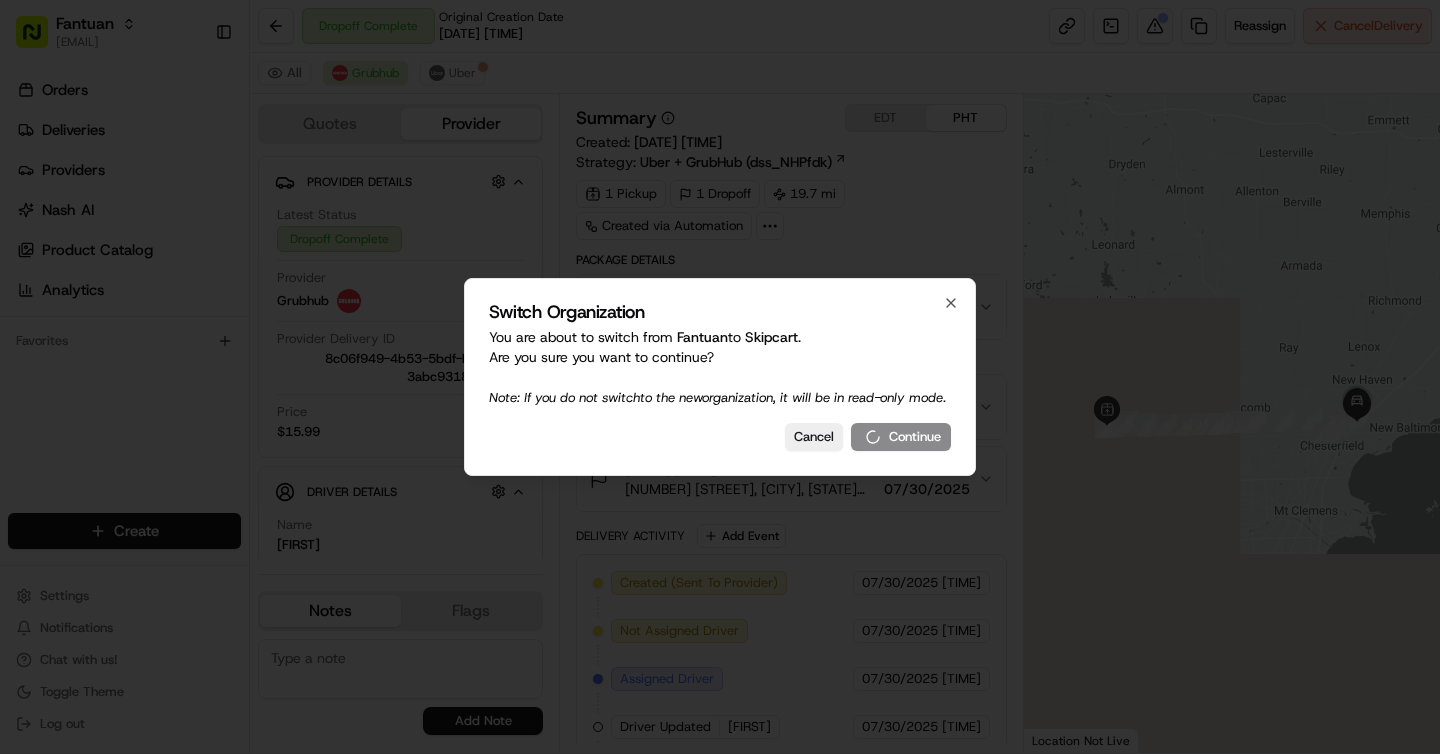 scroll, scrollTop: 0, scrollLeft: 0, axis: both 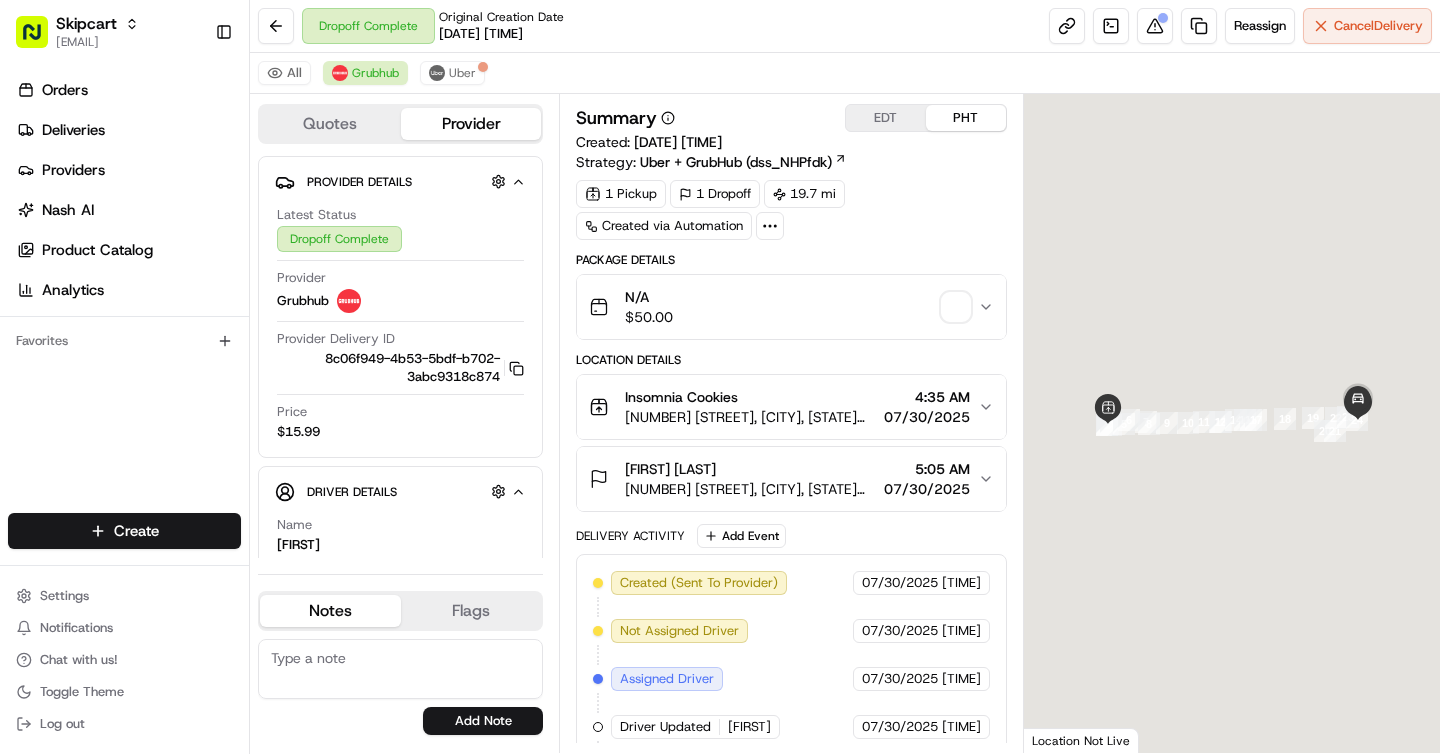 click on "EDT" at bounding box center [886, 118] 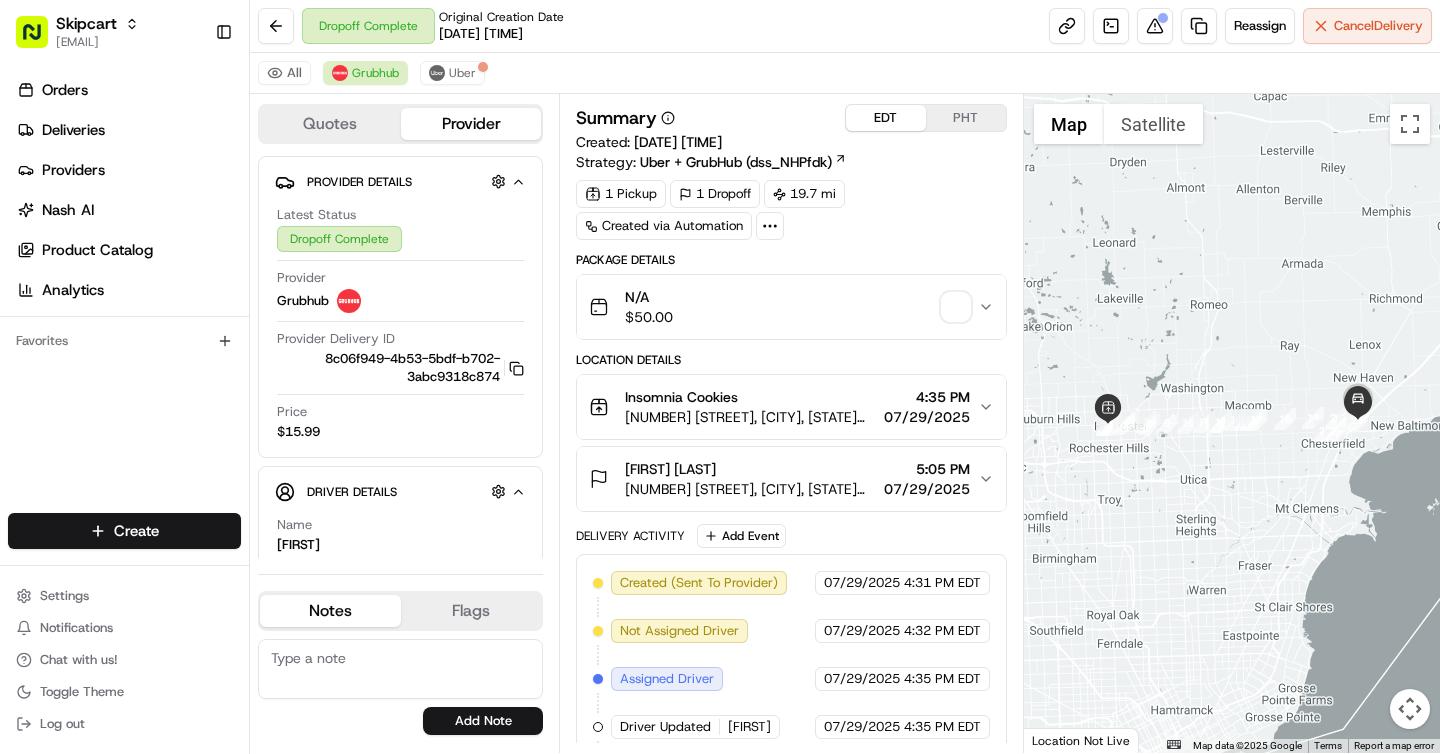 scroll, scrollTop: 301, scrollLeft: 0, axis: vertical 